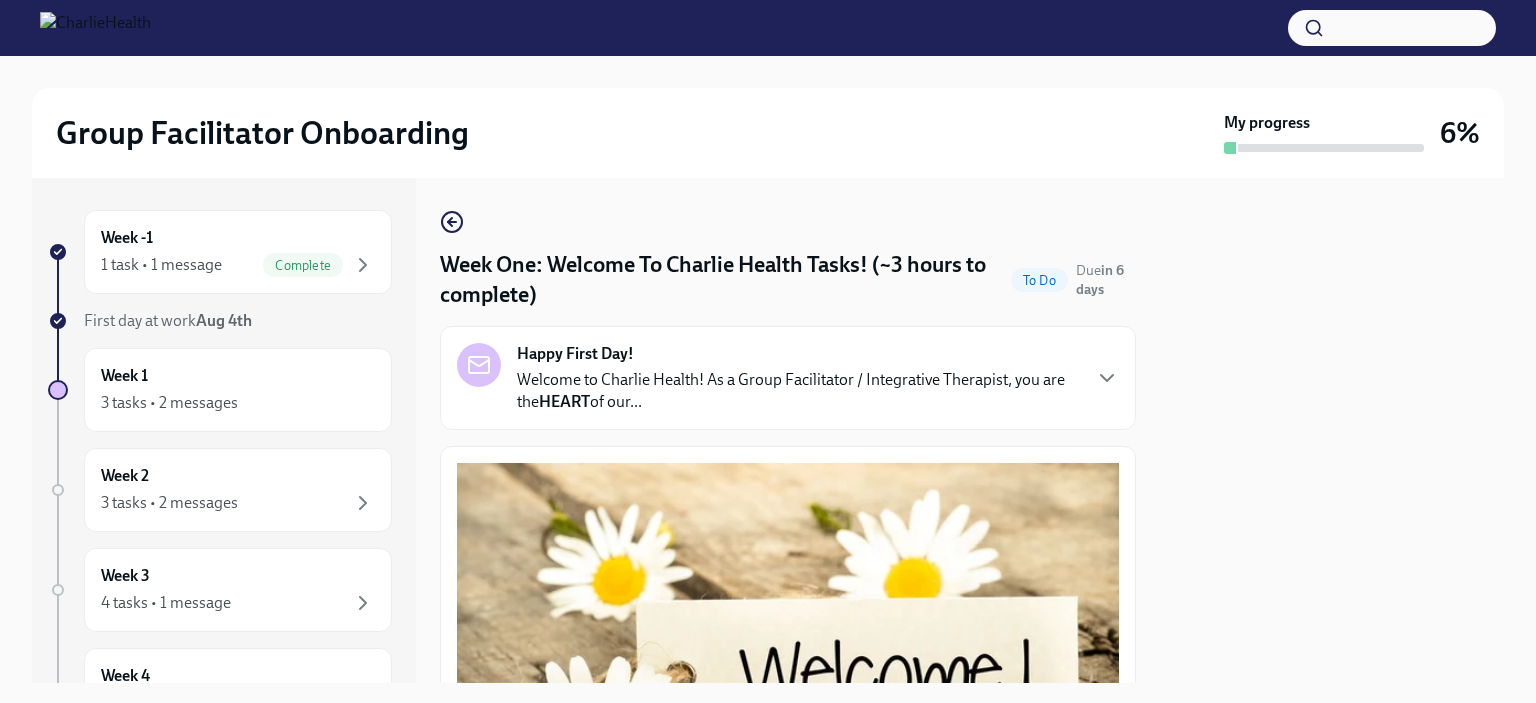 scroll, scrollTop: 0, scrollLeft: 0, axis: both 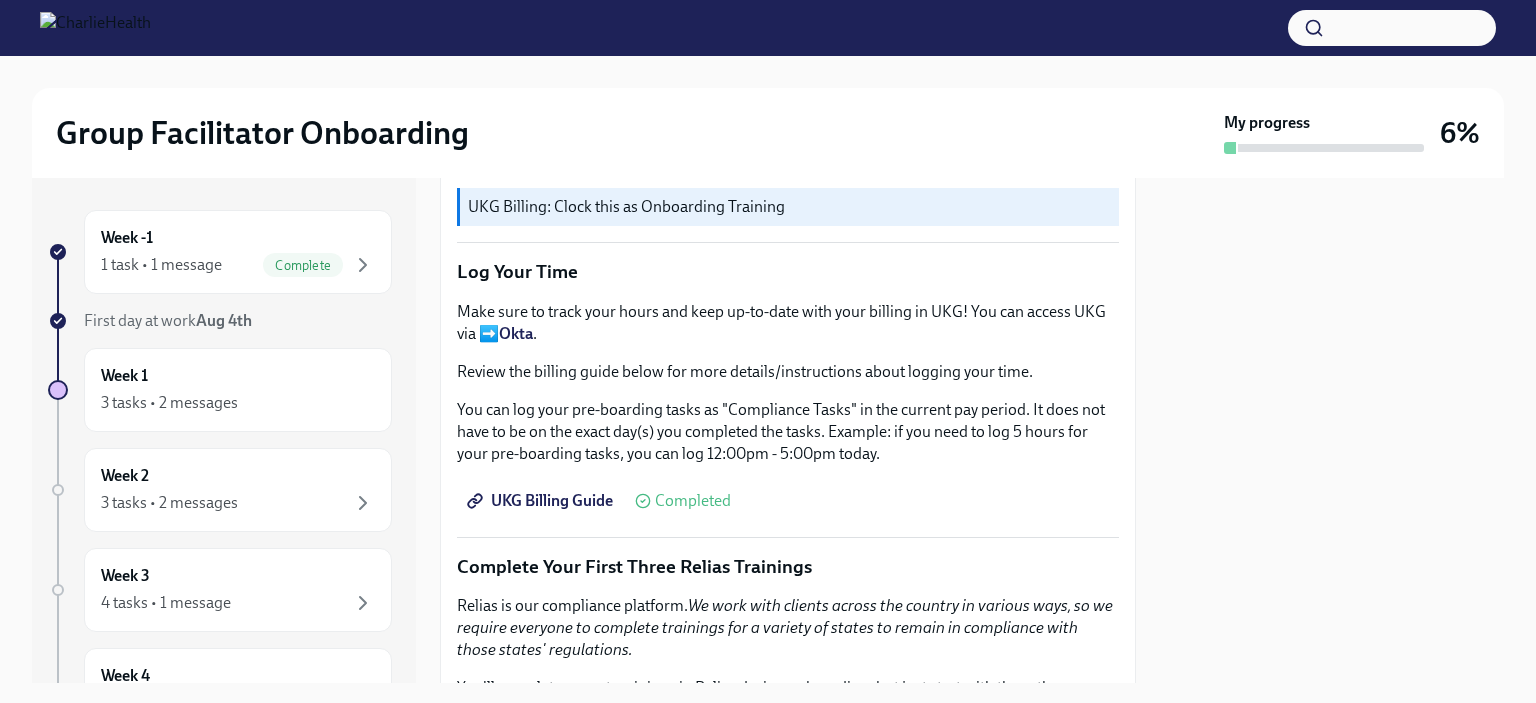 click on "UKG Billing Guide" at bounding box center [542, 501] 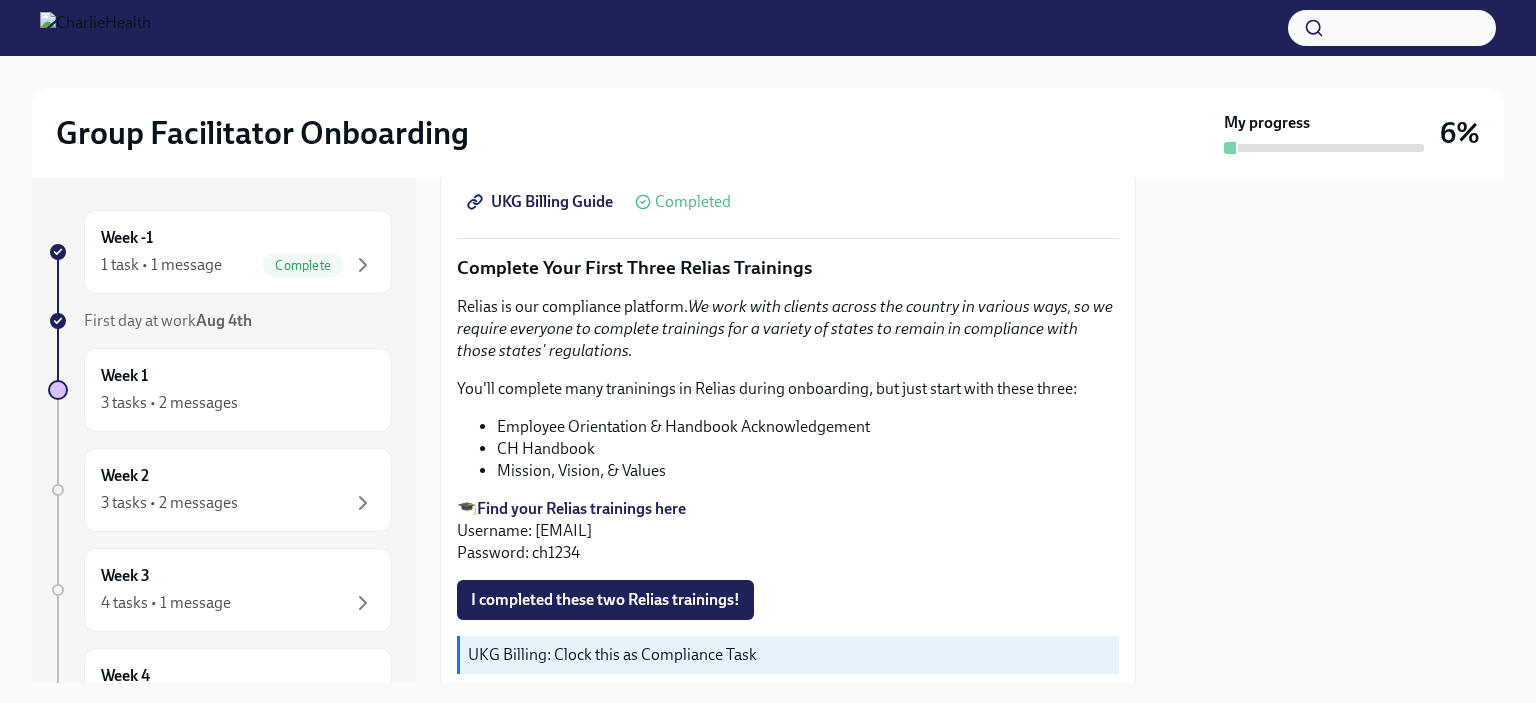 scroll, scrollTop: 2149, scrollLeft: 0, axis: vertical 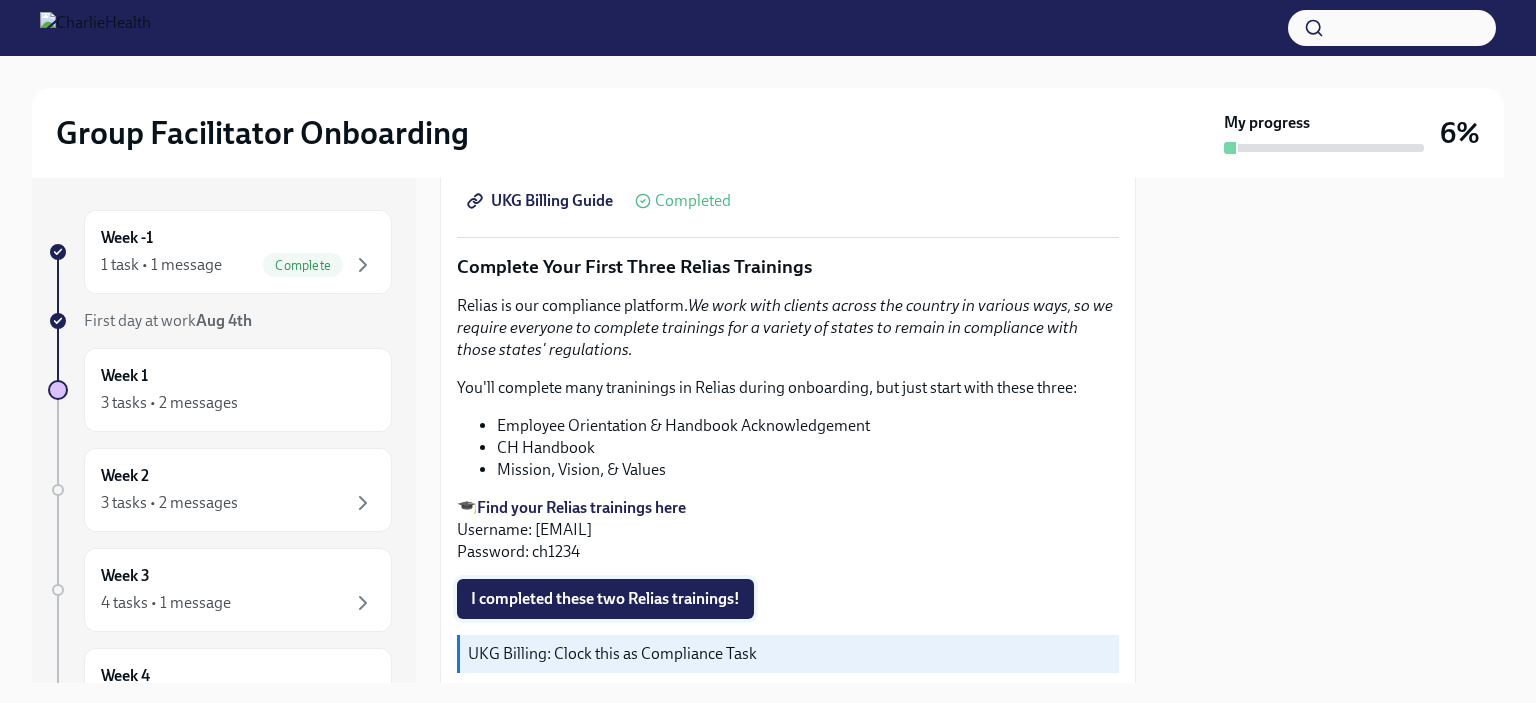 click on "I completed these two Relias trainings!" at bounding box center [605, 599] 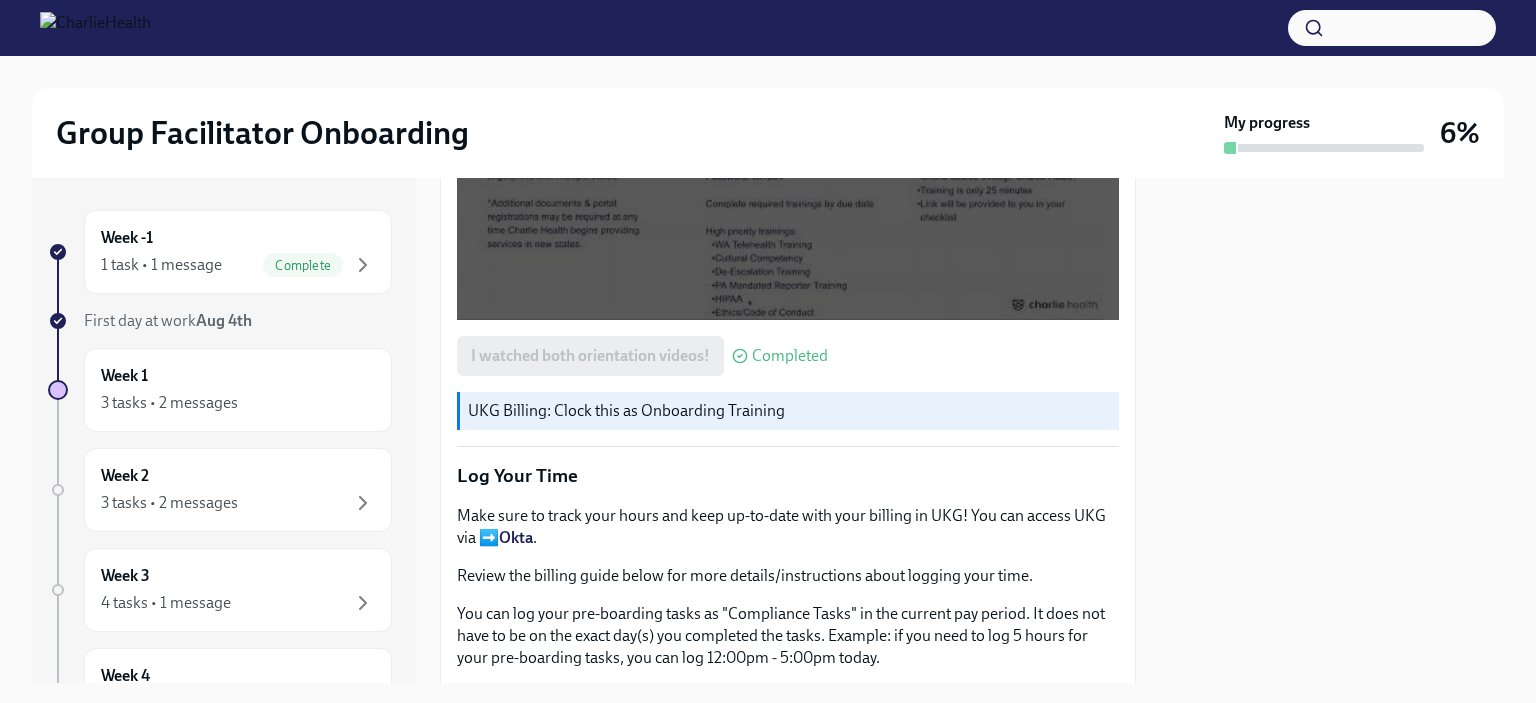 scroll, scrollTop: 1641, scrollLeft: 0, axis: vertical 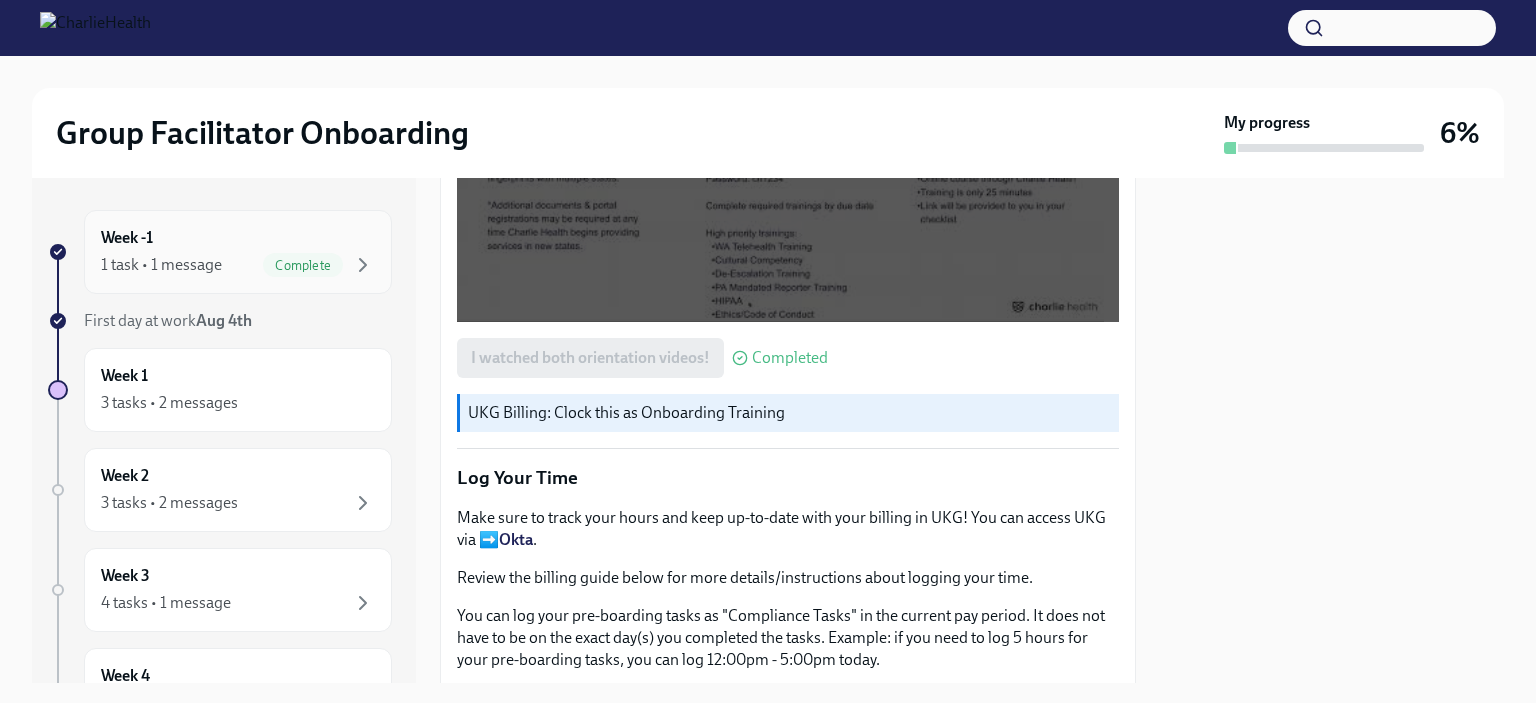 click on "1 task • 1 message Complete" at bounding box center (238, 265) 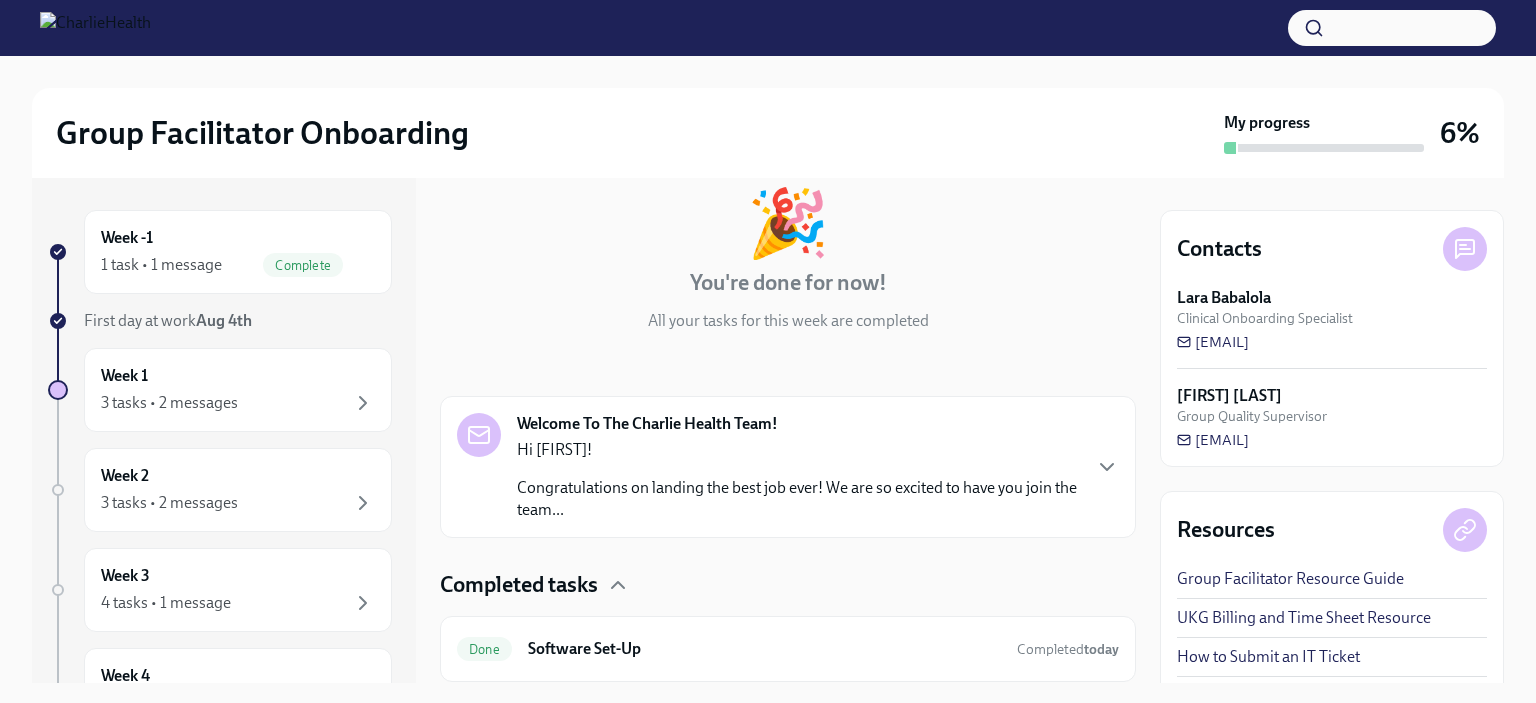scroll, scrollTop: 173, scrollLeft: 0, axis: vertical 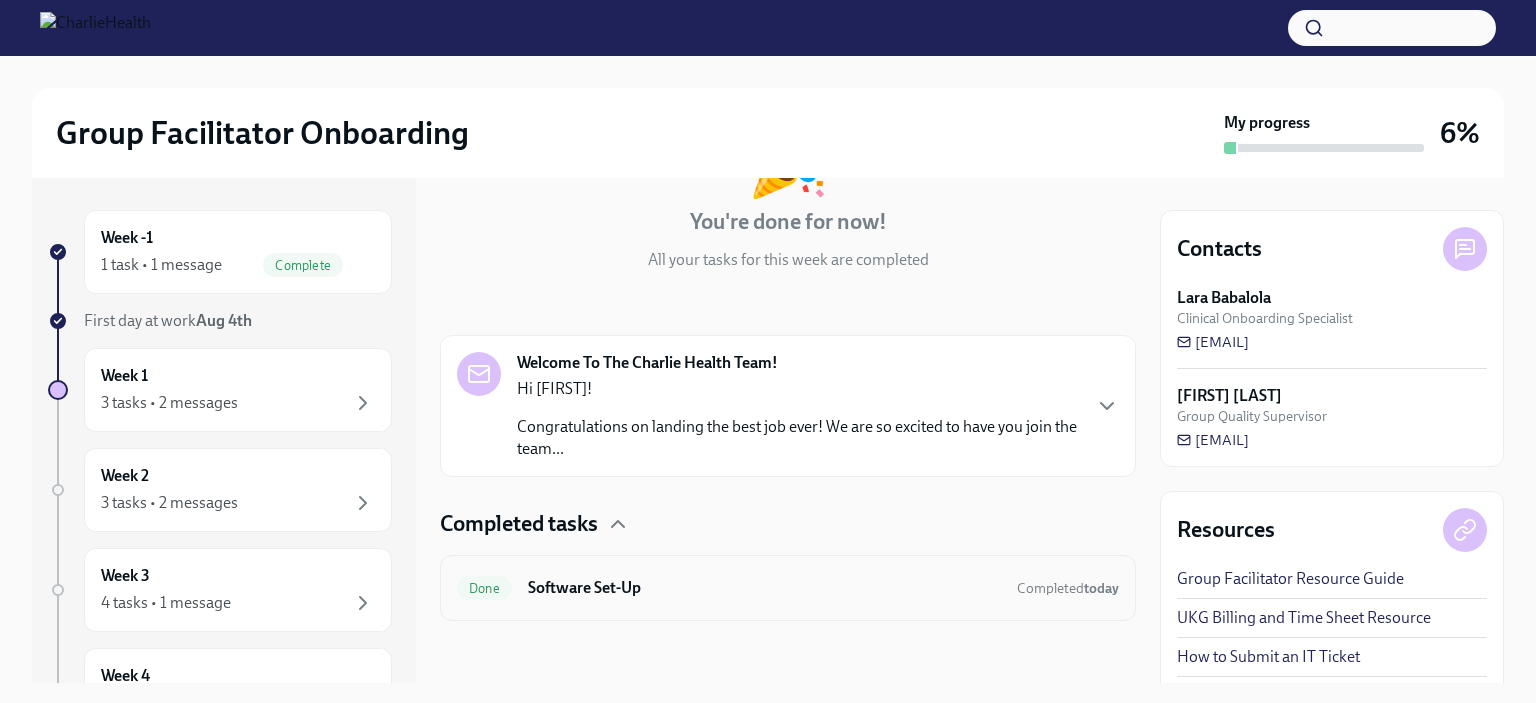 click on "Software Set-Up" at bounding box center [764, 588] 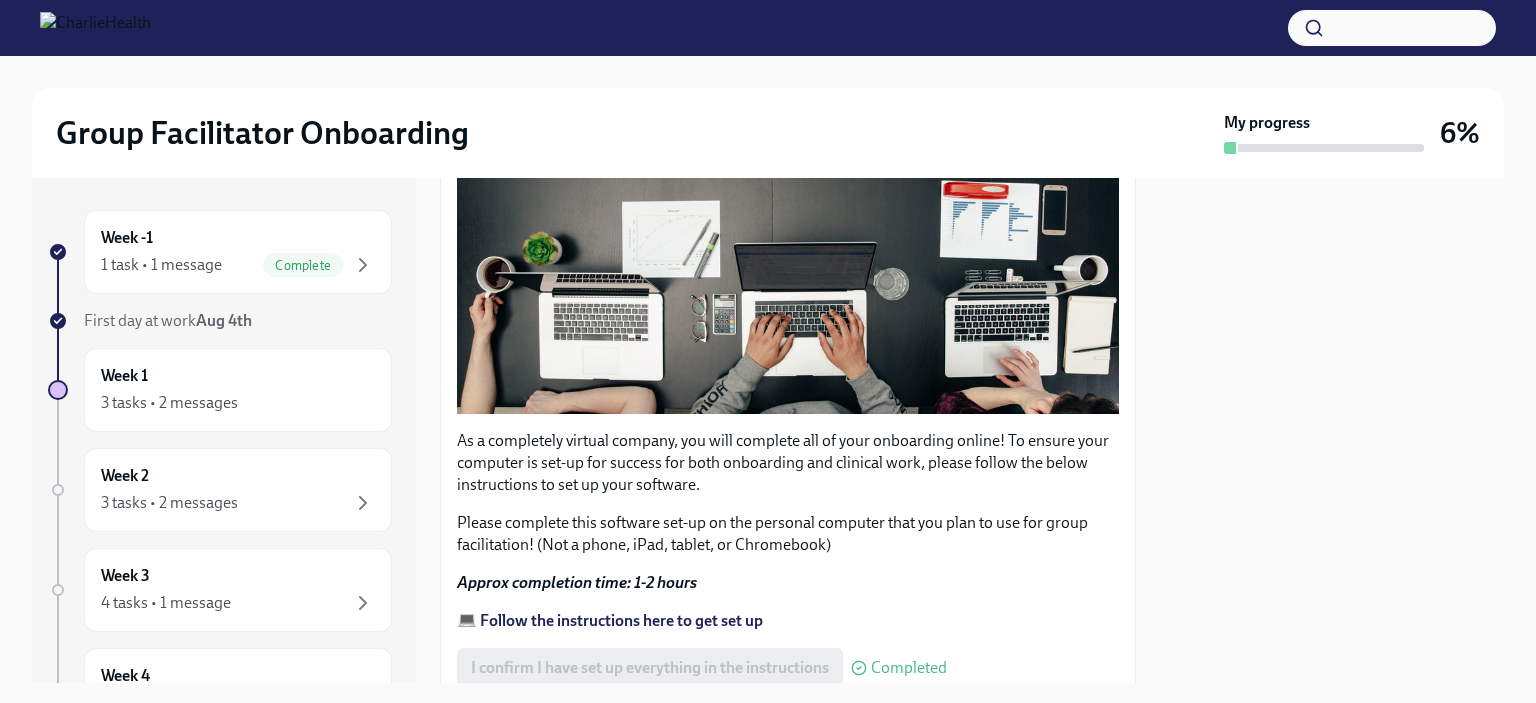 scroll, scrollTop: 697, scrollLeft: 0, axis: vertical 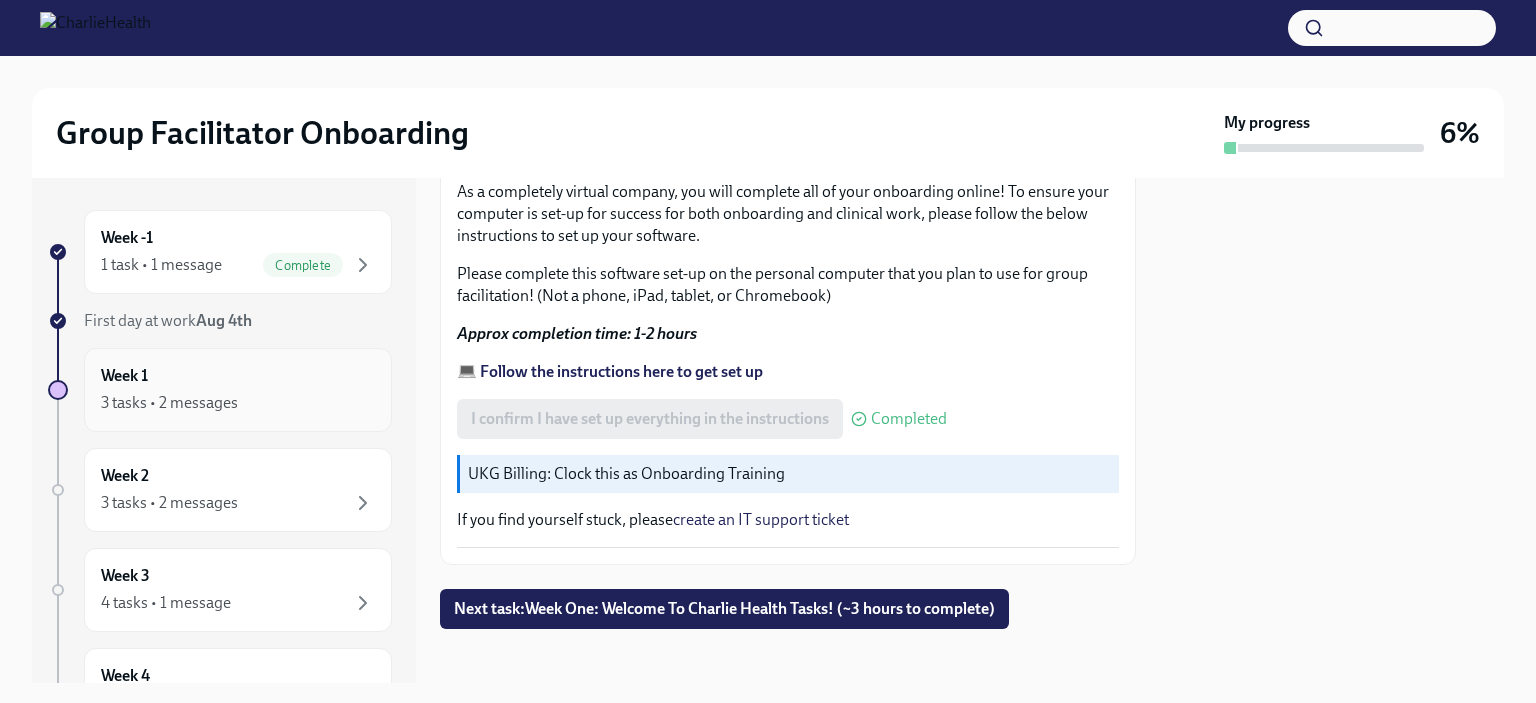 click on "Week 1 3 tasks • 2 messages" at bounding box center (238, 390) 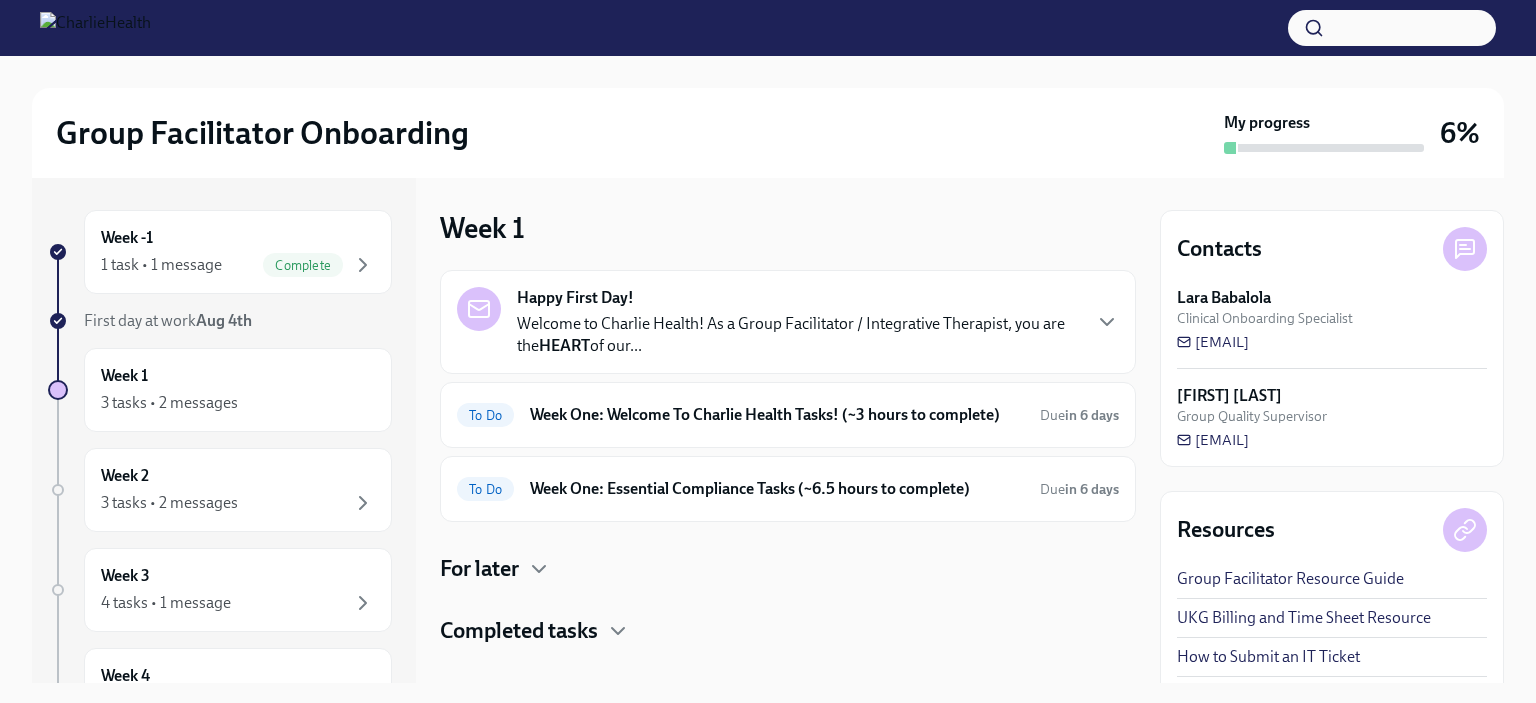click on "Welcome to Charlie Health! As a Group Facilitator / Integrative Therapist, you are the  HEART  of our..." at bounding box center [798, 335] 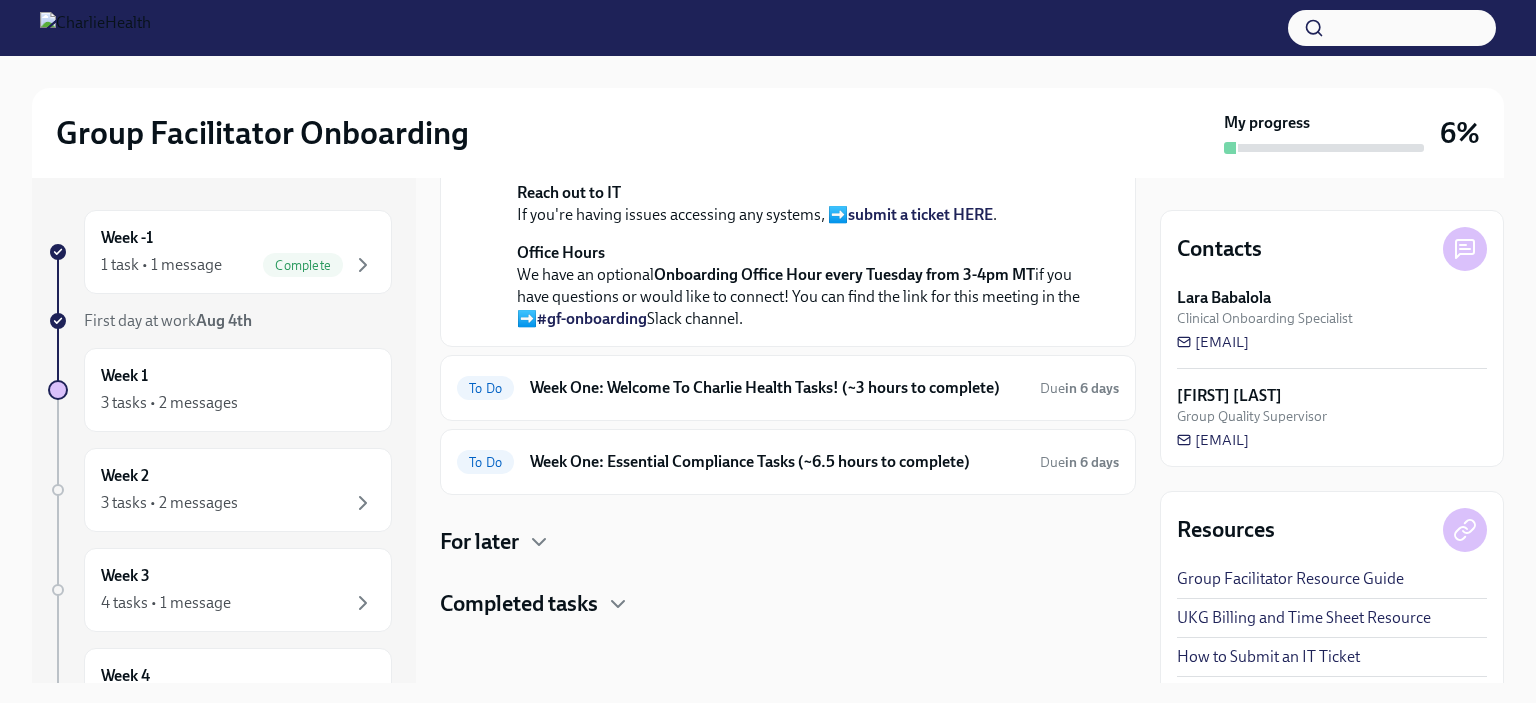 scroll, scrollTop: 780, scrollLeft: 0, axis: vertical 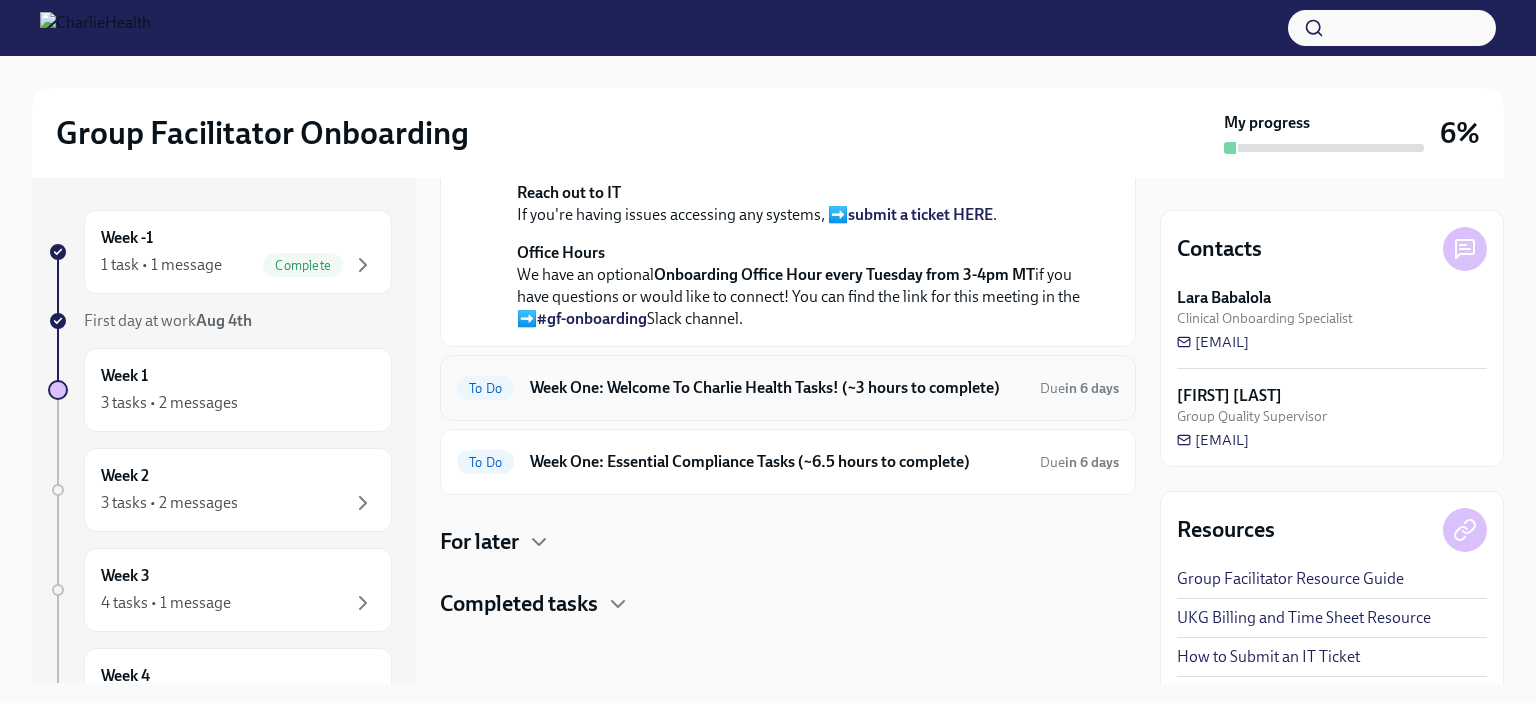 click on "Week One: Welcome To Charlie Health Tasks! (~3 hours to complete)" at bounding box center [777, 388] 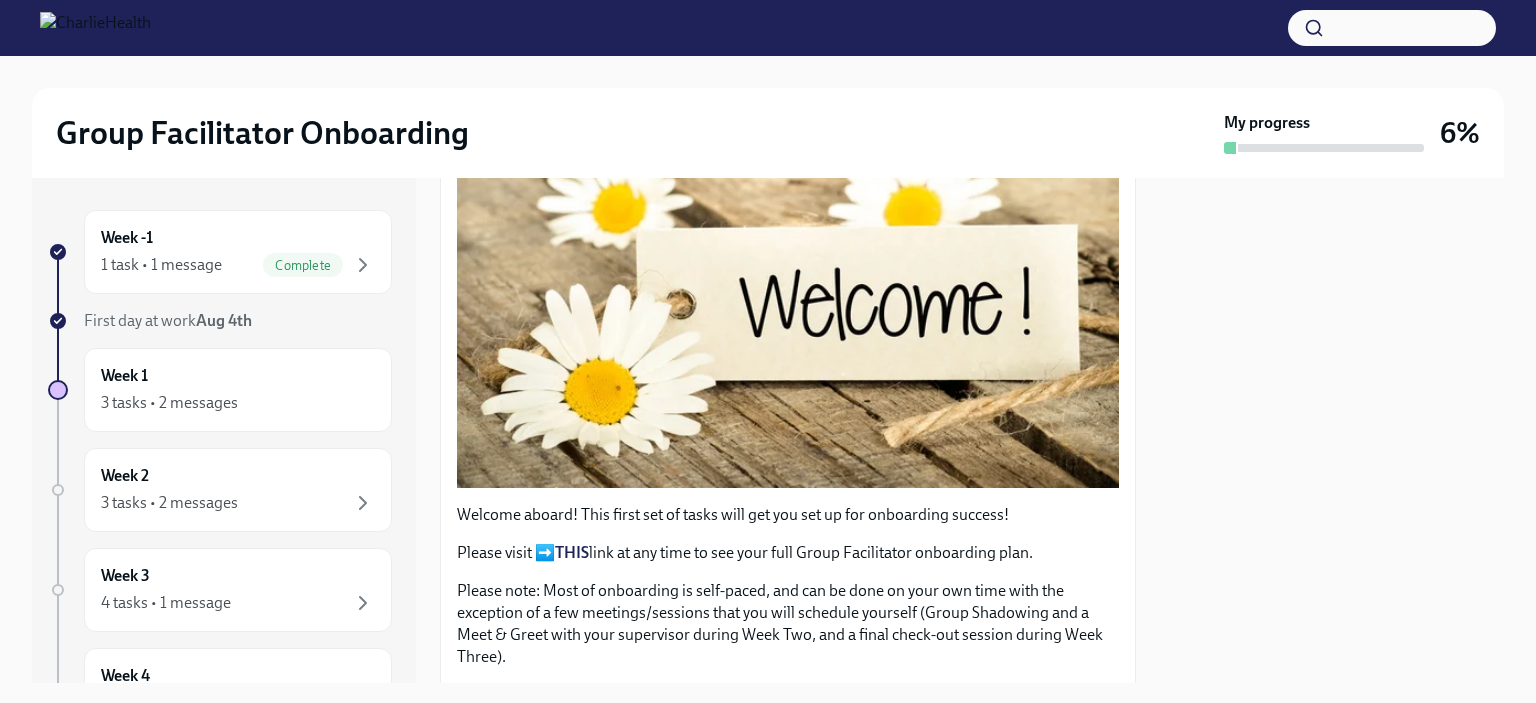 scroll, scrollTop: 369, scrollLeft: 0, axis: vertical 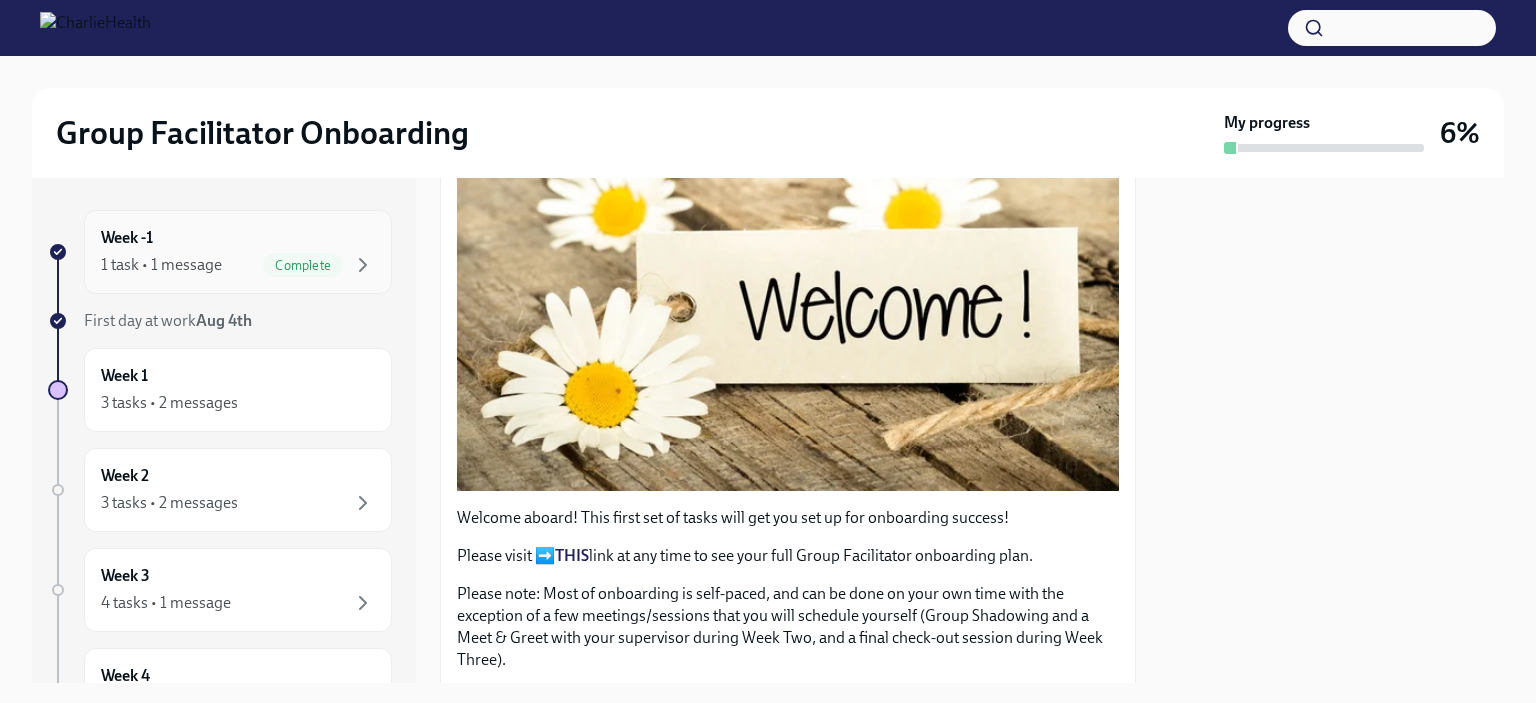 click on "1 task • 1 message" at bounding box center (161, 265) 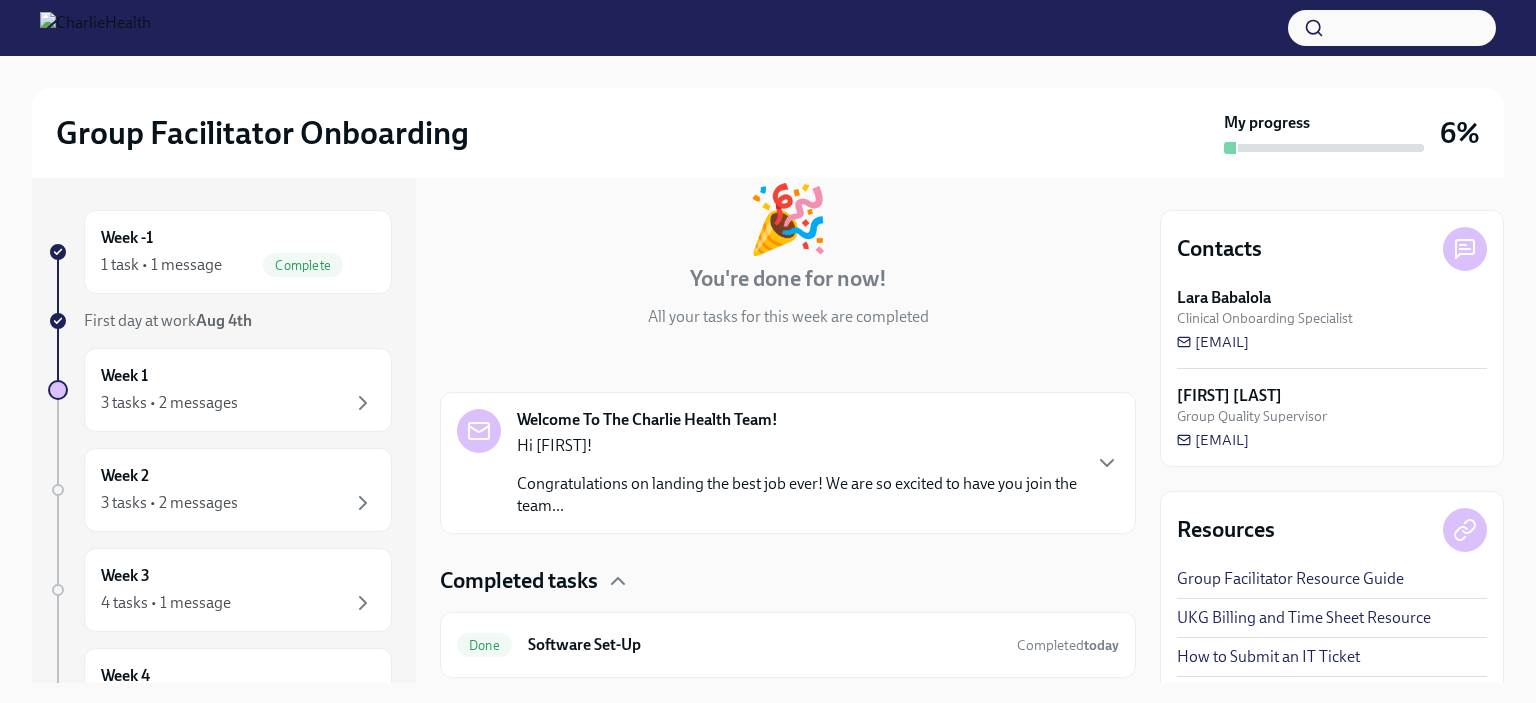 scroll, scrollTop: 173, scrollLeft: 0, axis: vertical 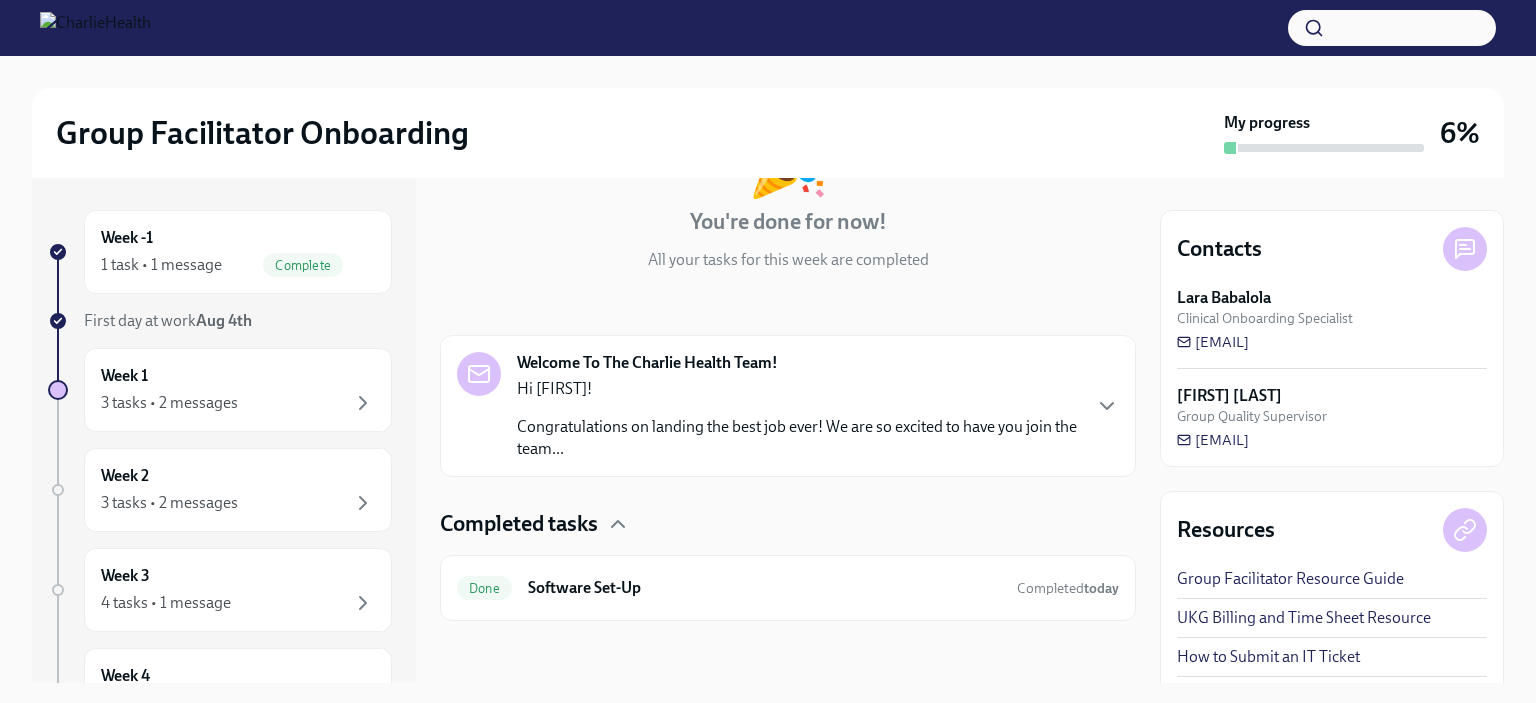 click on "Welcome To The Charlie Health Team! Hi [FIRST]!
Congratulations on landing the best job ever! We are so excited to have you join the team..." at bounding box center [788, 406] 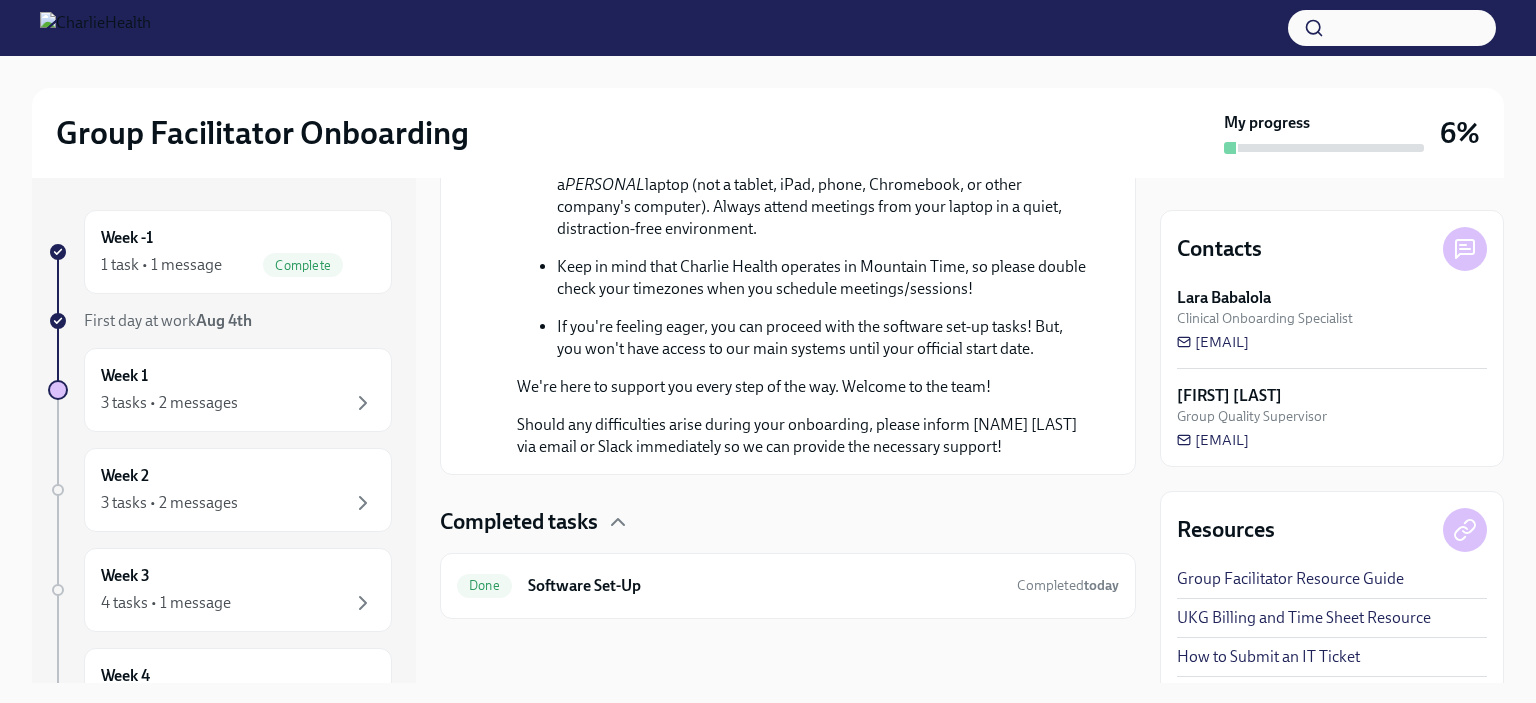 scroll, scrollTop: 1179, scrollLeft: 0, axis: vertical 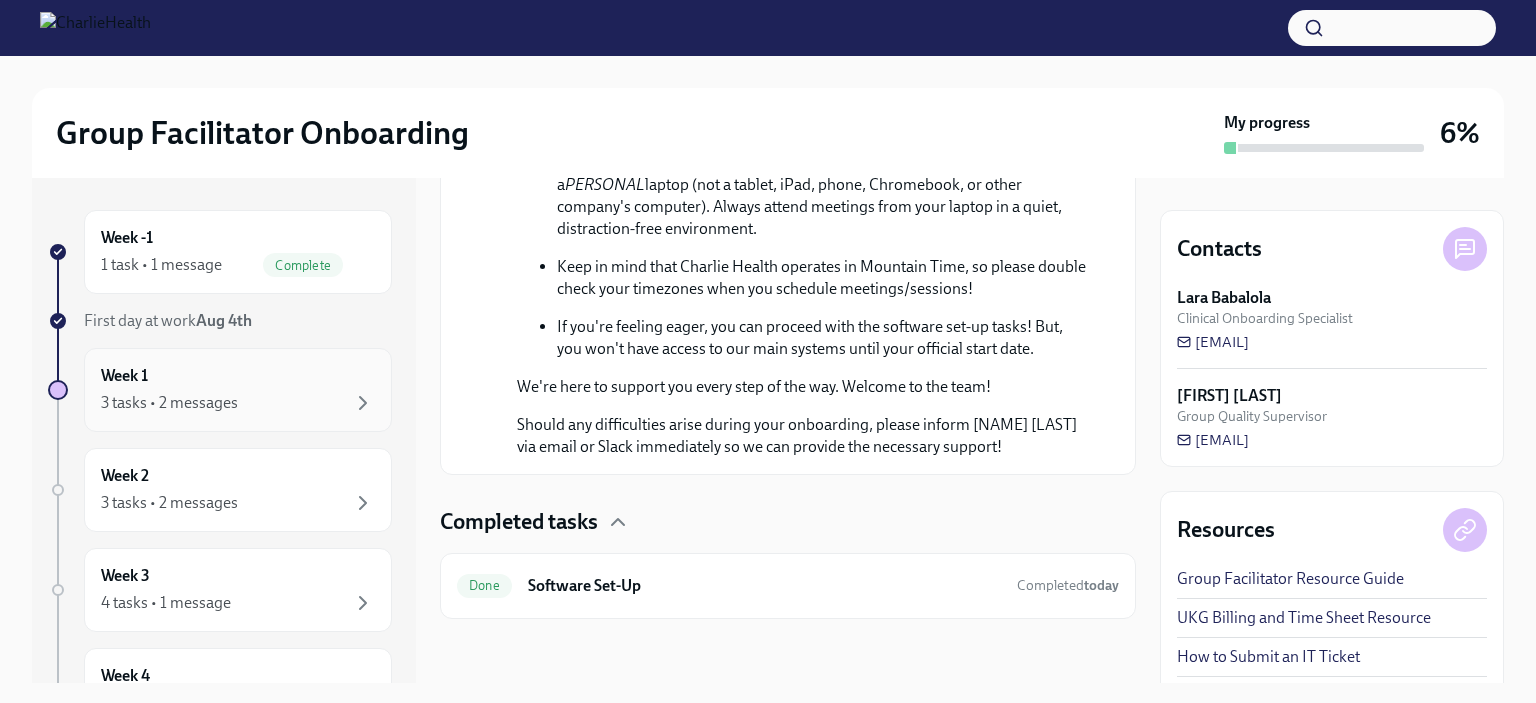 click on "3 tasks • 2 messages" at bounding box center (238, 403) 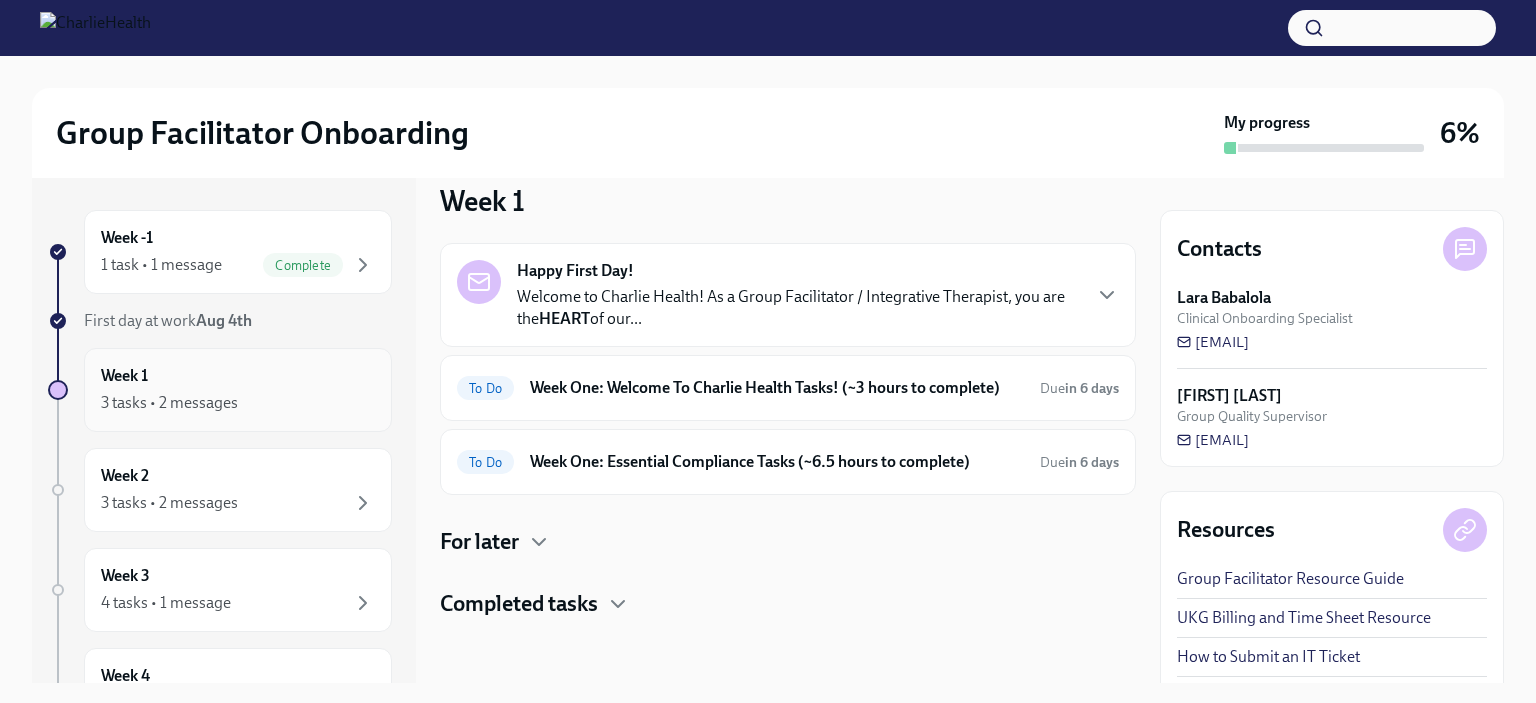 scroll, scrollTop: 25, scrollLeft: 0, axis: vertical 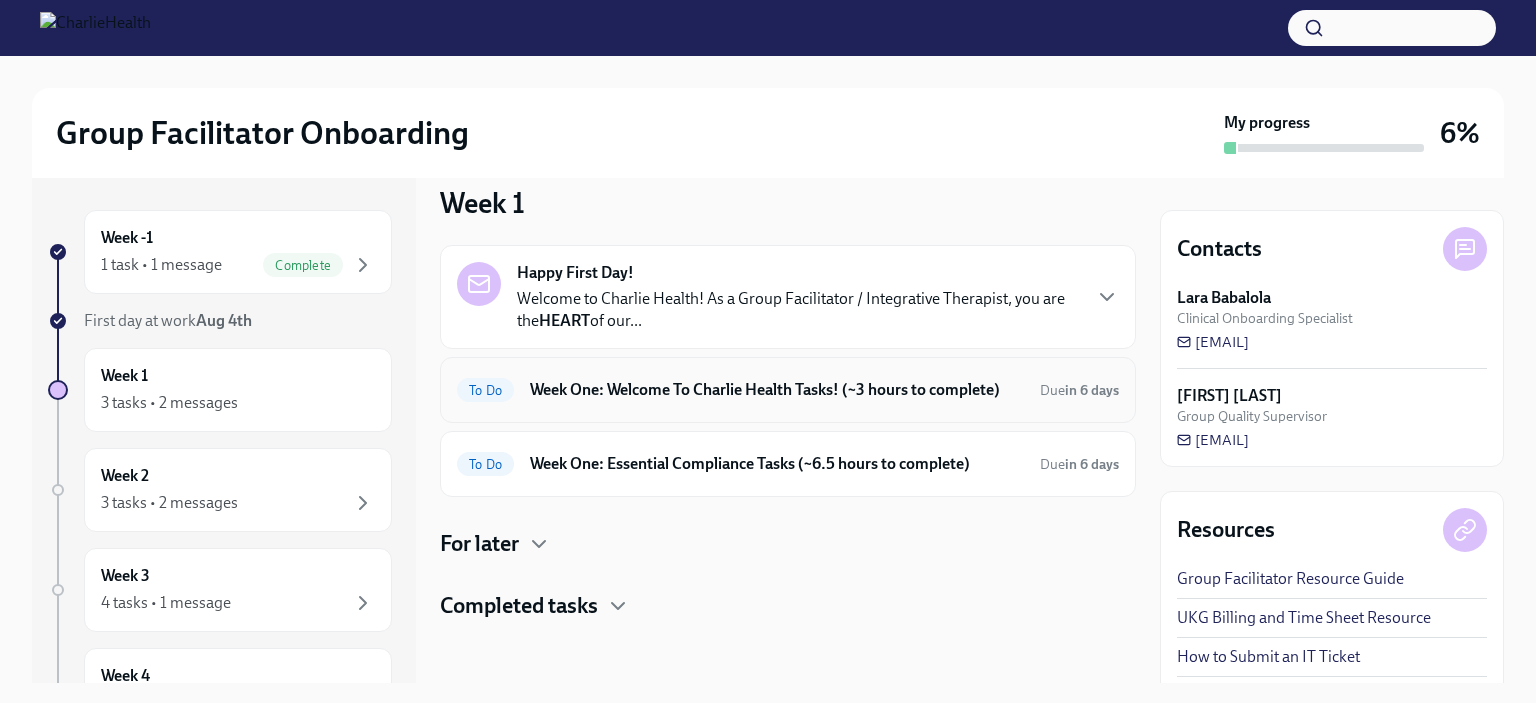 click on "To Do Week One: Welcome To Charlie Health Tasks! (~3 hours to complete) Due  in 6 days" at bounding box center (788, 390) 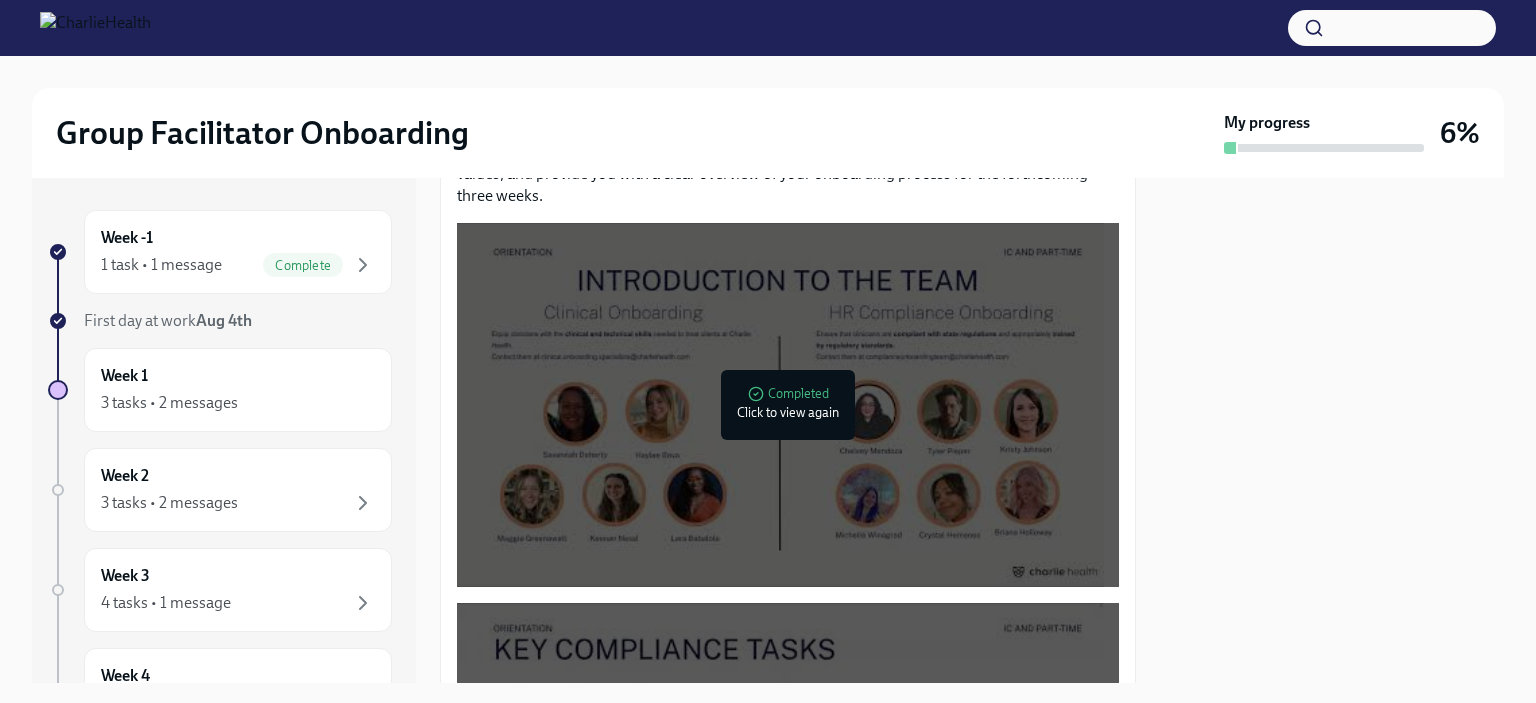 scroll, scrollTop: 1049, scrollLeft: 0, axis: vertical 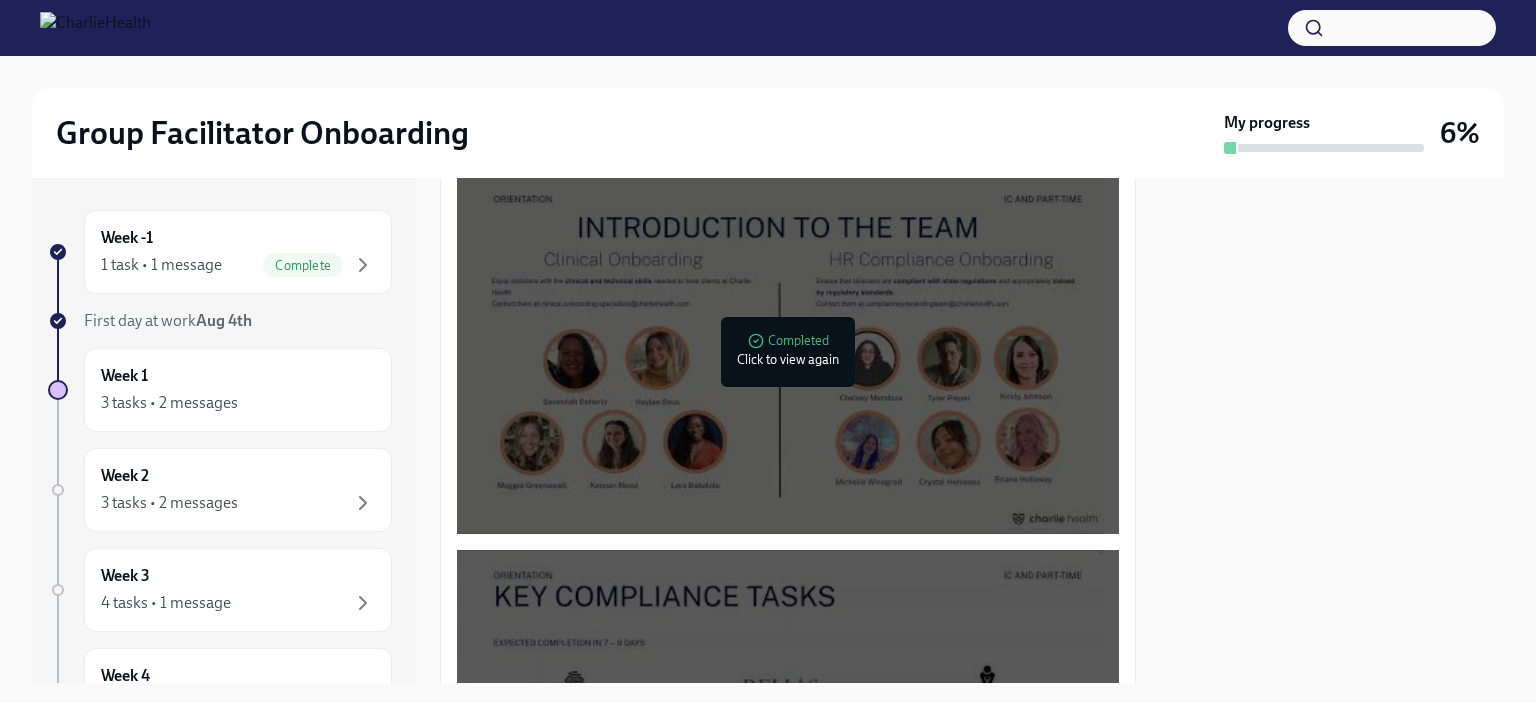 click at bounding box center [781, 352] 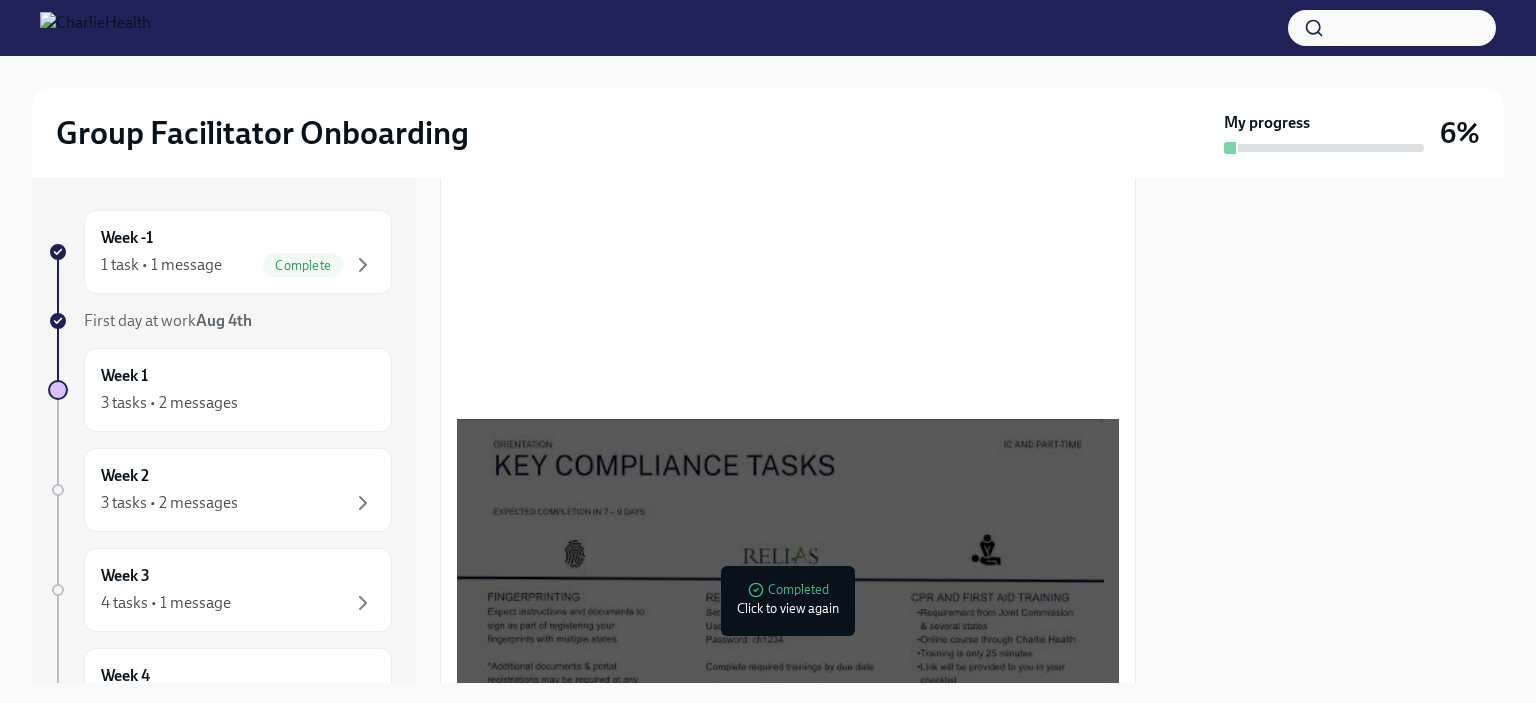 scroll, scrollTop: 1530, scrollLeft: 0, axis: vertical 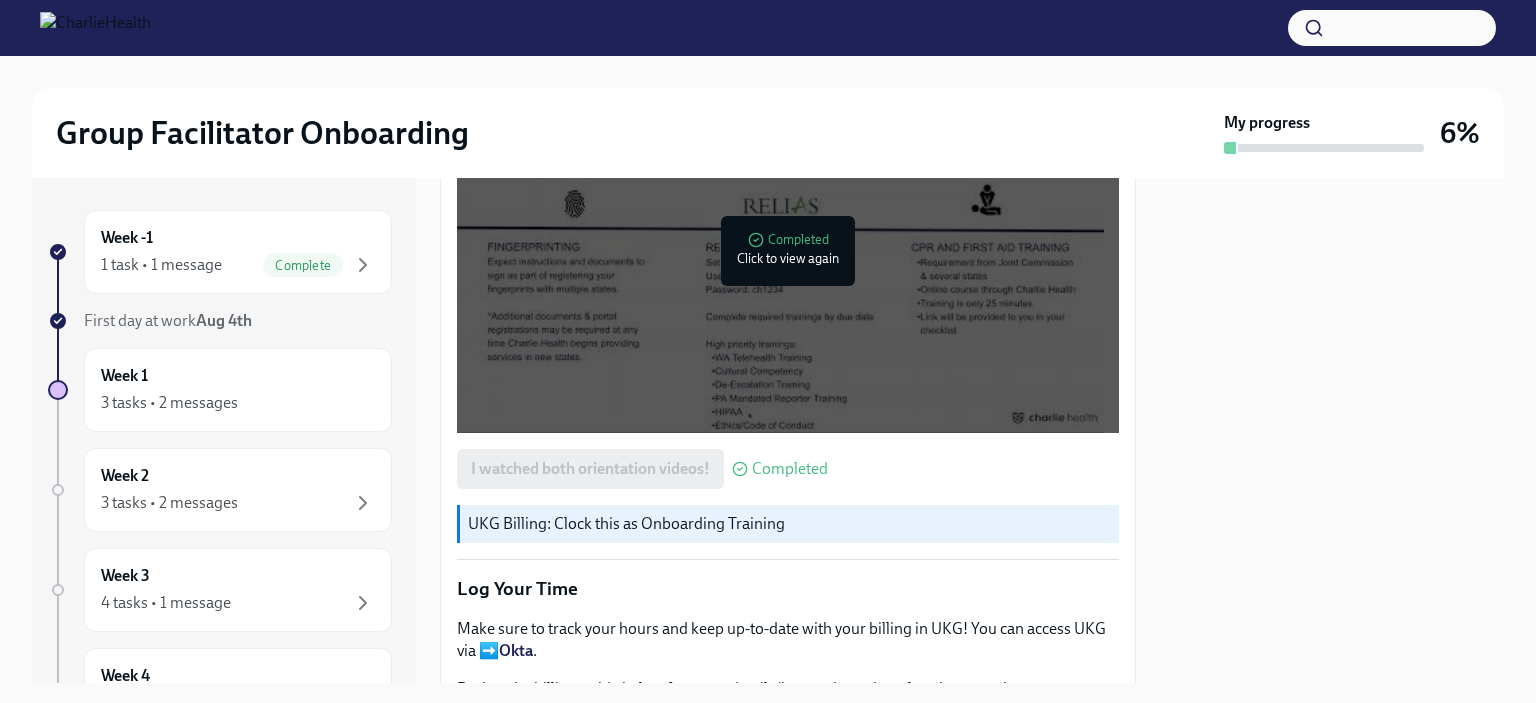 click at bounding box center (781, 251) 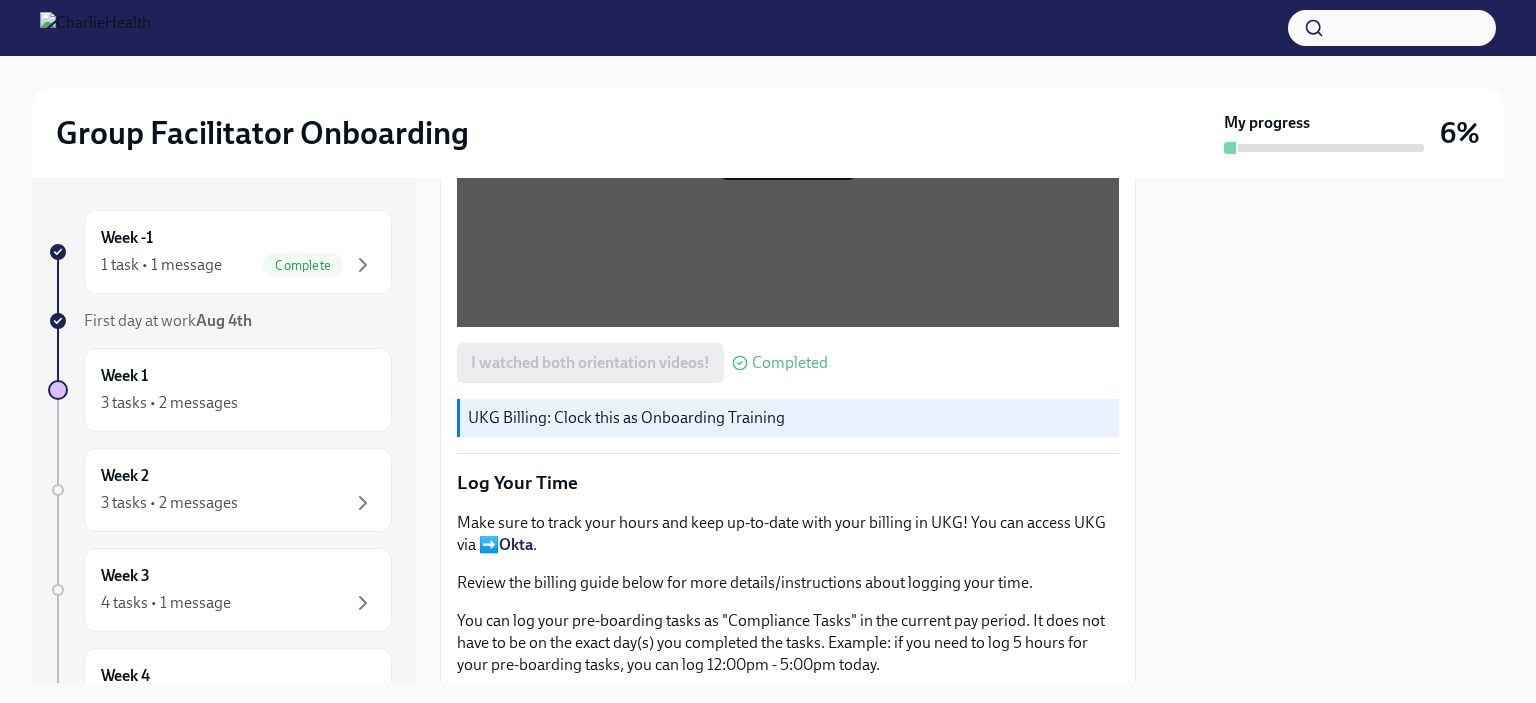 scroll, scrollTop: 1636, scrollLeft: 0, axis: vertical 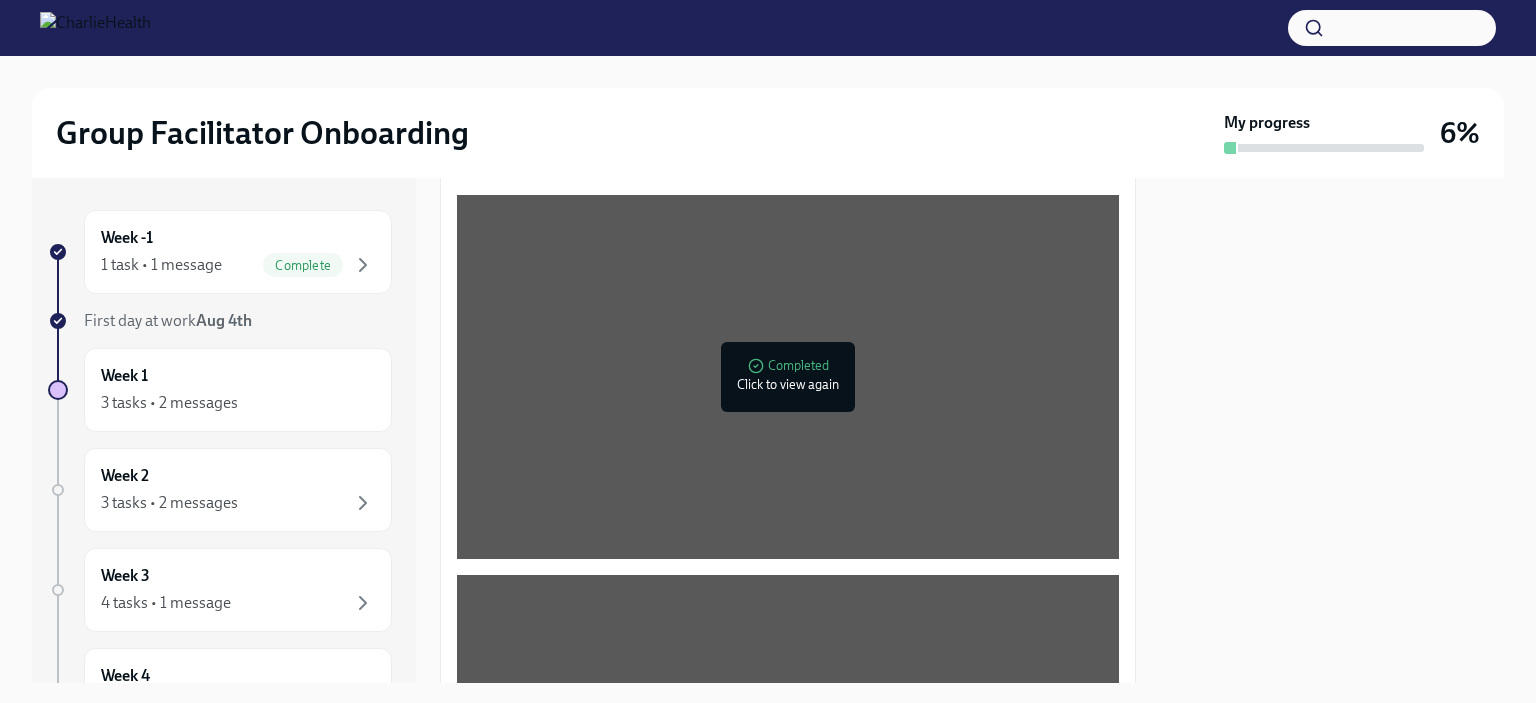 click on "Welcome aboard! This first set of tasks will get you set up for onboarding success!
Please visit ➡️  THIS  link at any time to see your full Group Facilitator onboarding plan.
Please note: Most of onboarding is self-paced, and can be done on your own time with the exception of a few meetings/sessions that you will schedule yourself (Group Shadowing and a Meet & Greet with your supervisor during Week Two, and a final check-out session during Week Three). Watch Our Two Orientation Videos We are delighted to have you with us. As an initial step, we kindly ask you to watch our orientation videos. These have been carefully crafted to introduce you to our organization, outline our core values, and provide you with a clear overview of your onboarding process for the forthcoming three weeks. Completed Click to view again Completed Click to view again I watched both orientation videos! Completed UKG Billing: Clock this as Onboarding Training Log Your Time Okta .
UKG Billing Guide Completed" at bounding box center [788, 833] 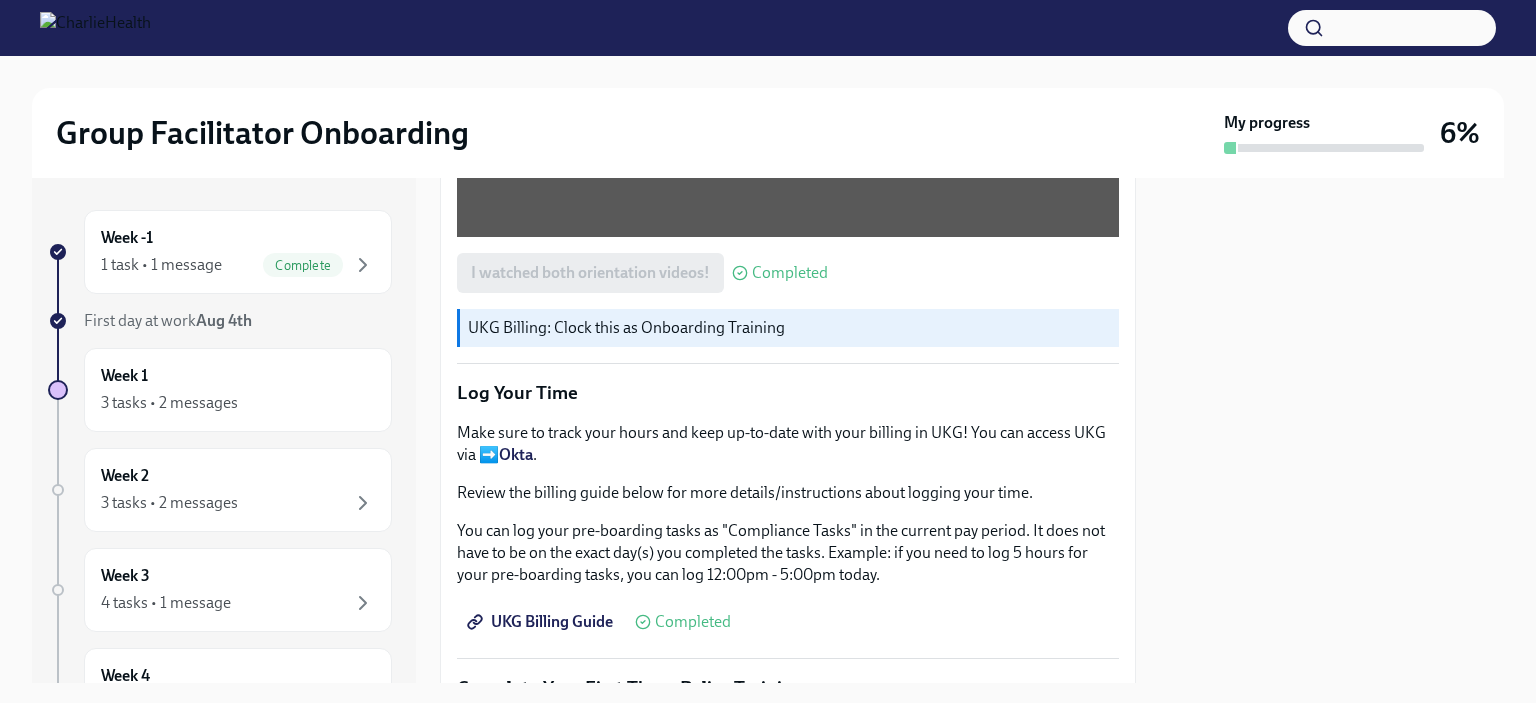 scroll, scrollTop: 1736, scrollLeft: 0, axis: vertical 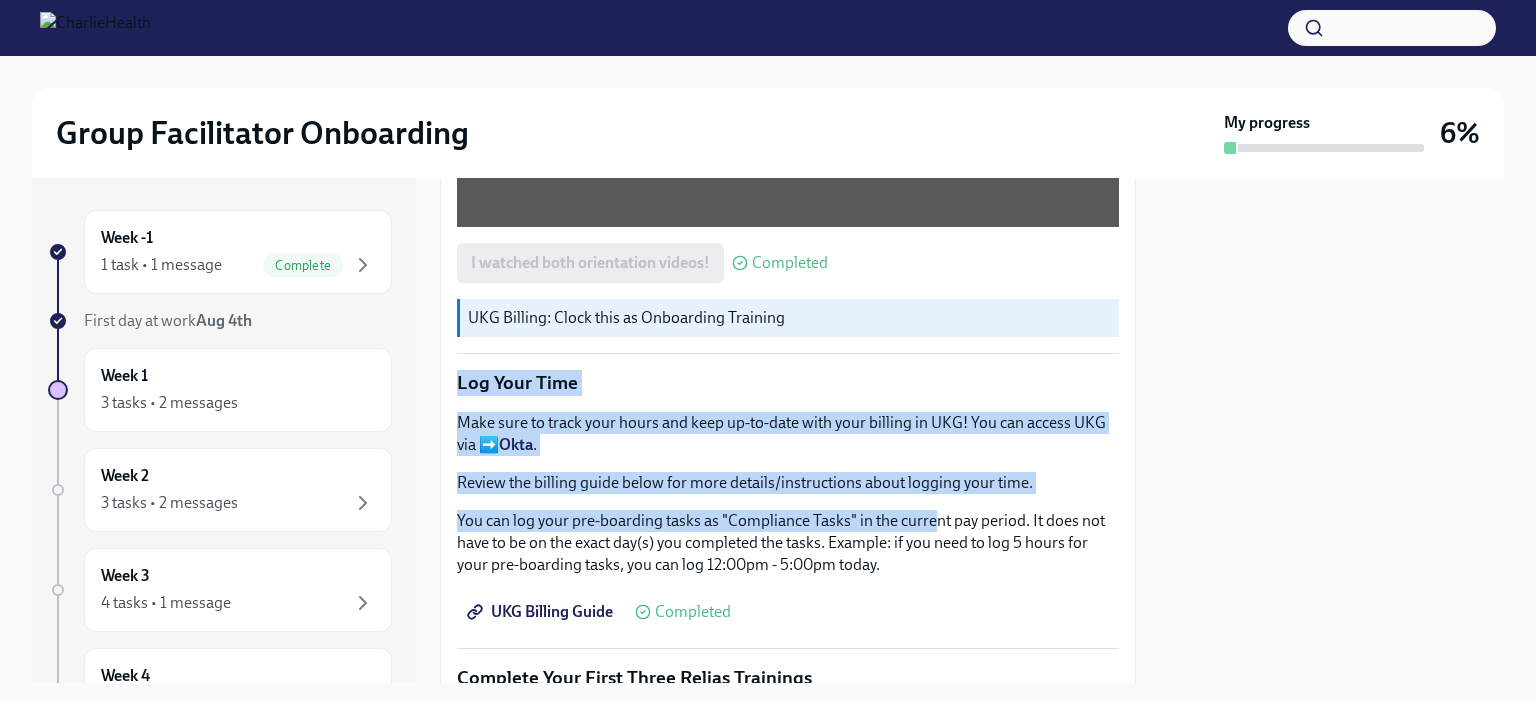 drag, startPoint x: 936, startPoint y: 519, endPoint x: 921, endPoint y: 301, distance: 218.51544 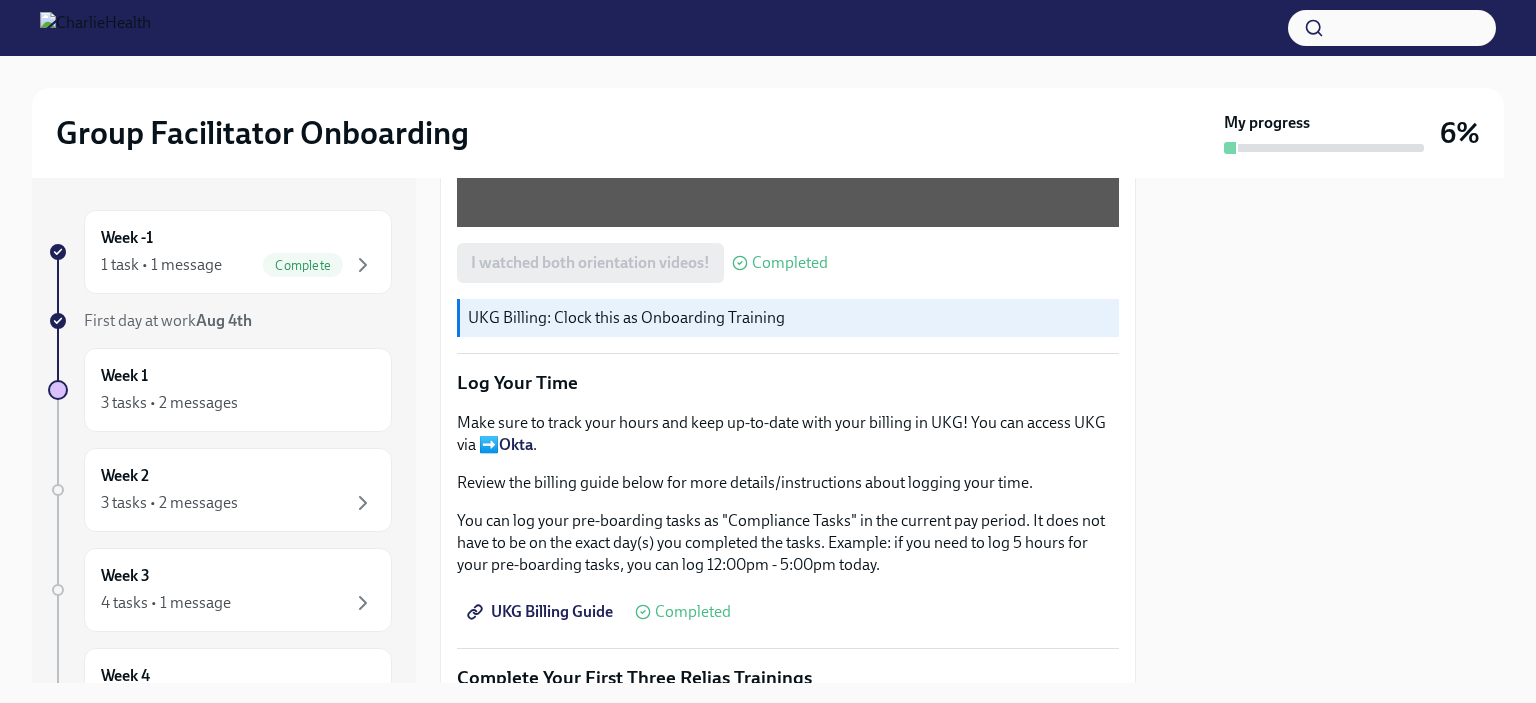 click on "UKG Billing Guide Completed" at bounding box center (788, 612) 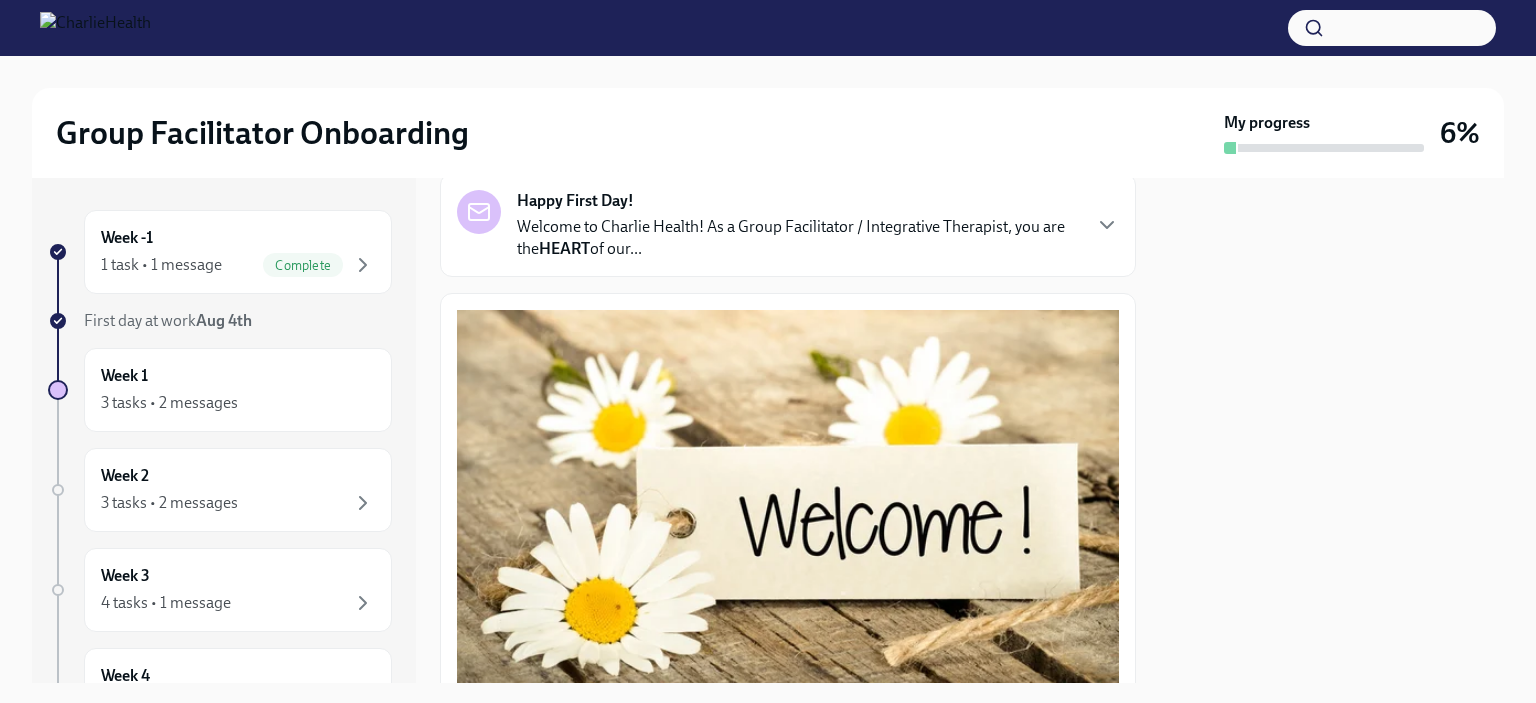 scroll, scrollTop: 0, scrollLeft: 0, axis: both 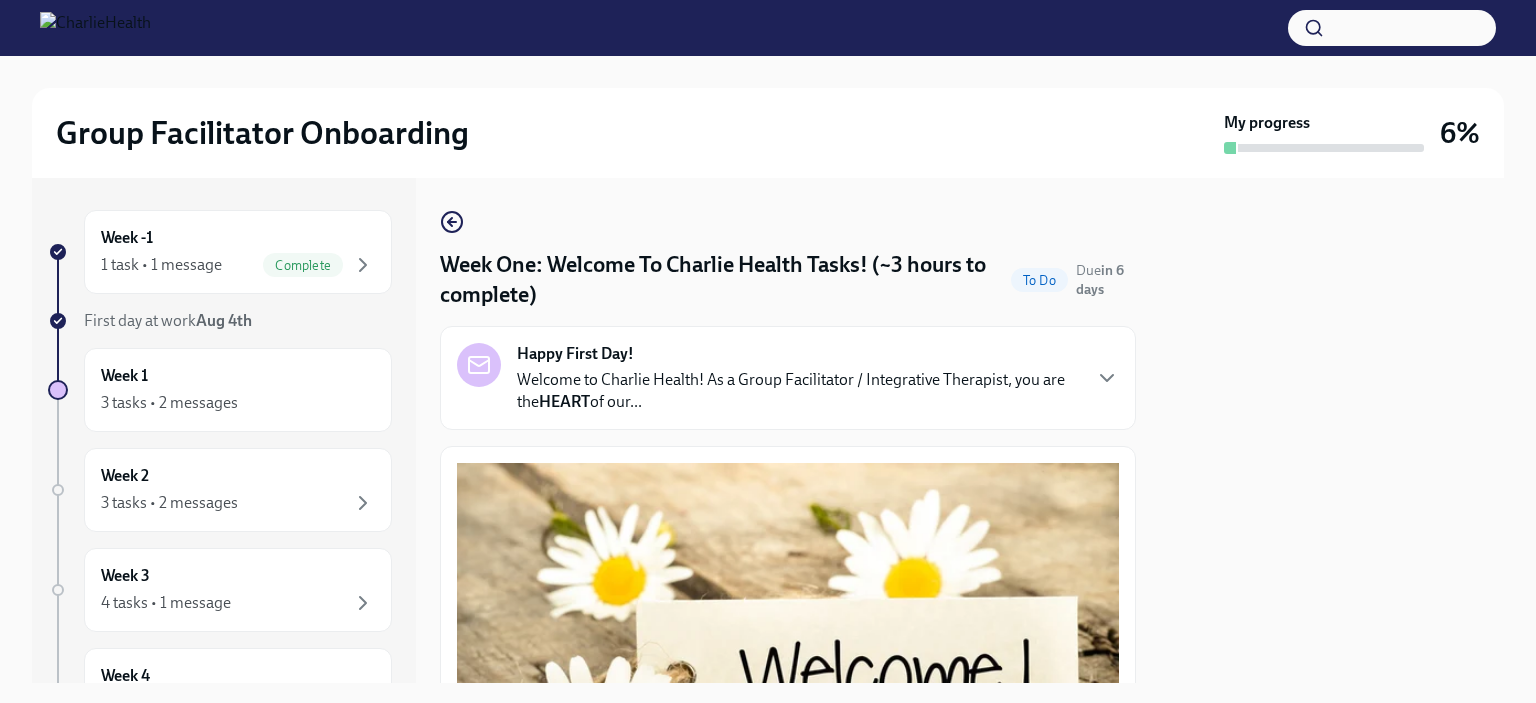 click at bounding box center [788, 661] 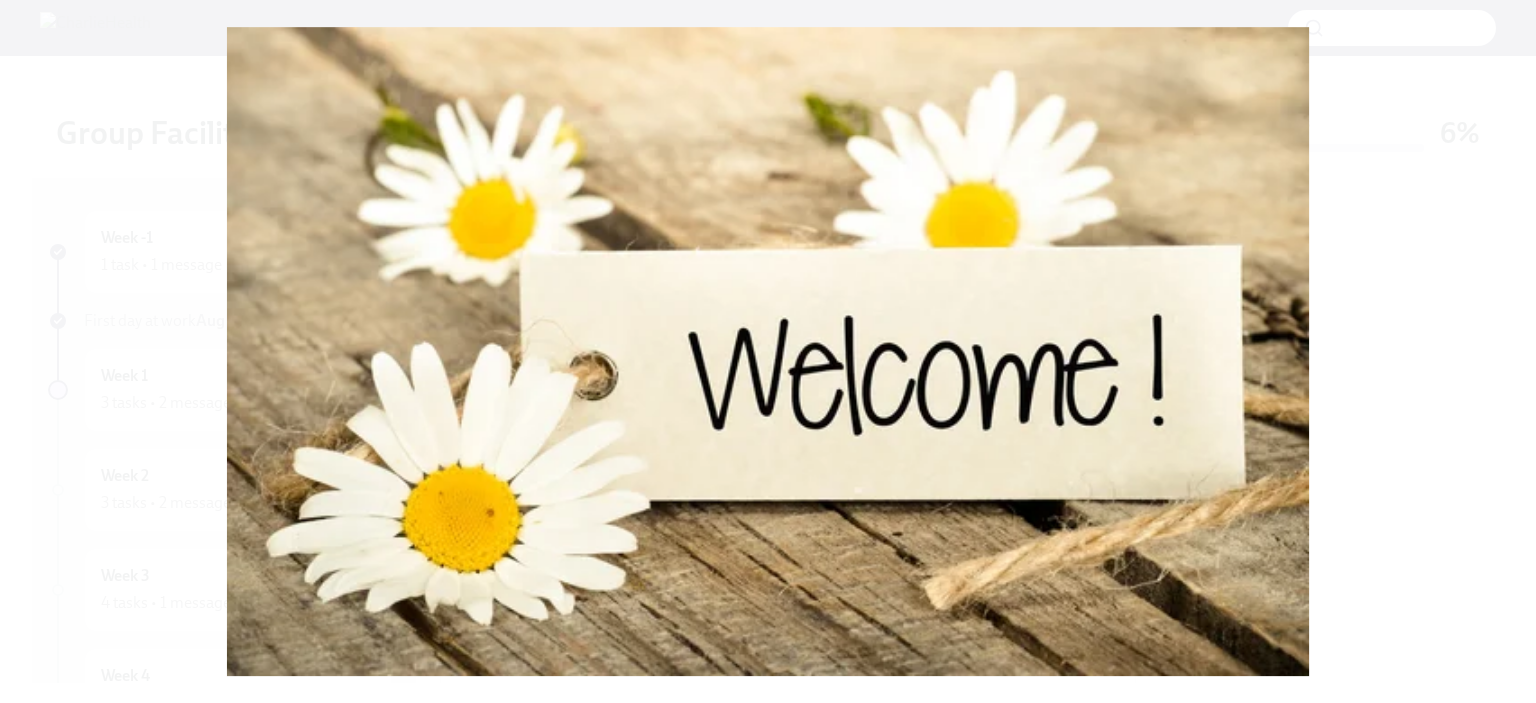 click at bounding box center (768, 351) 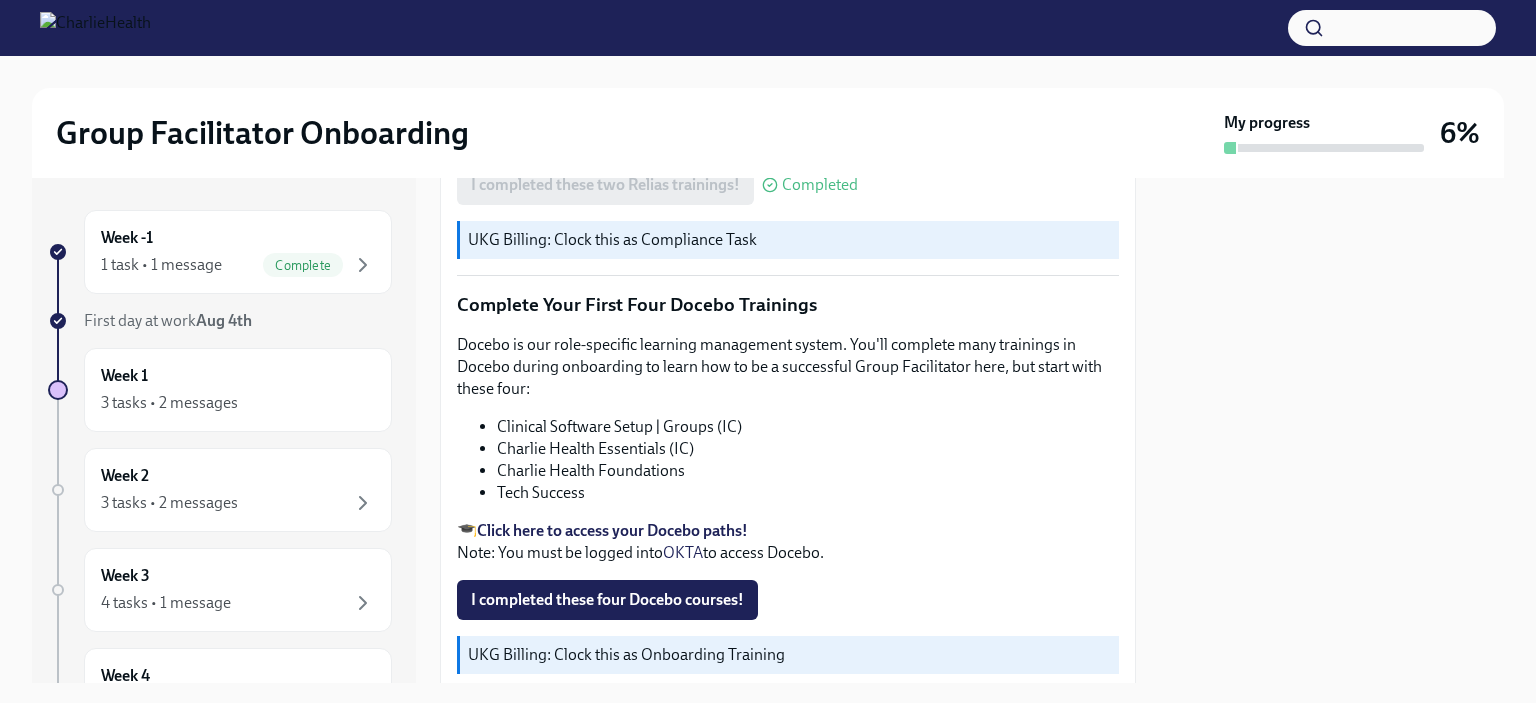 scroll, scrollTop: 2558, scrollLeft: 0, axis: vertical 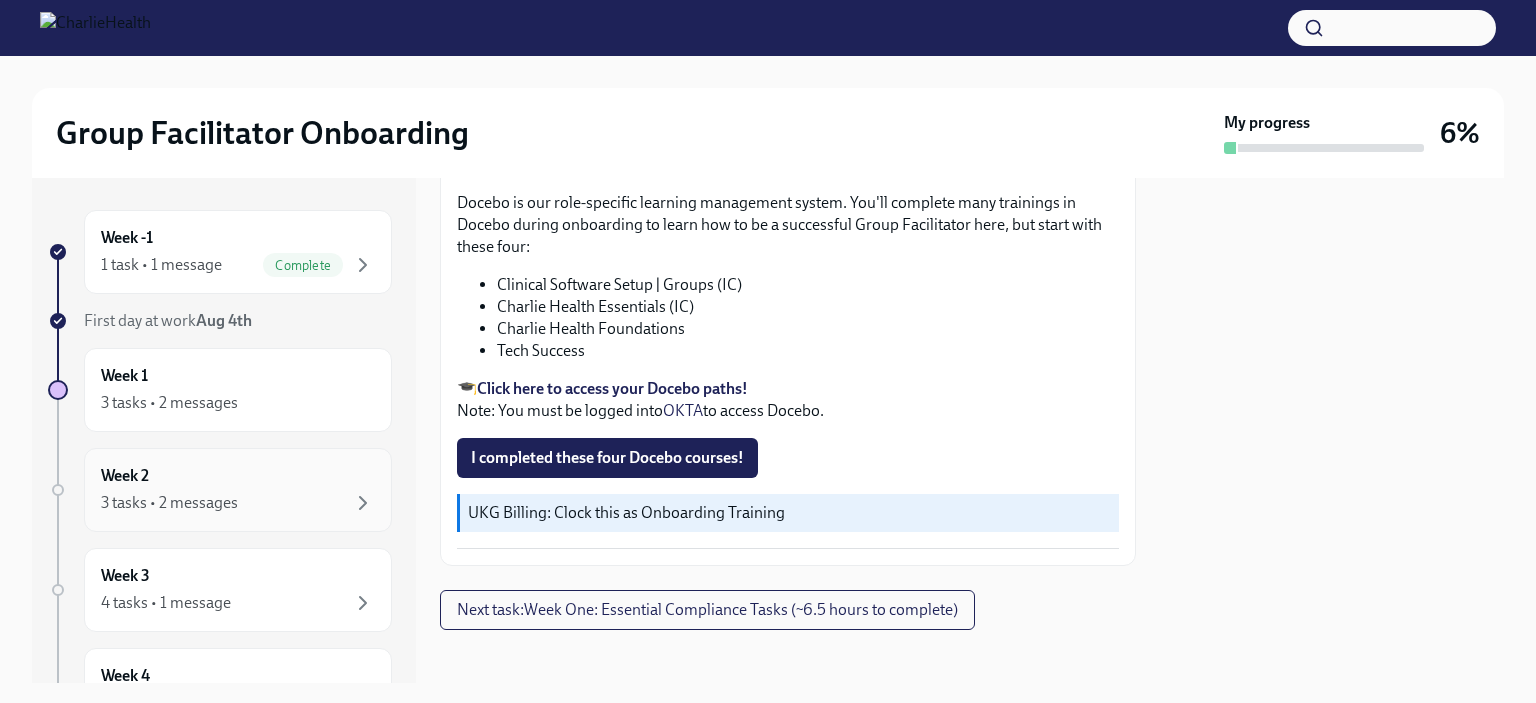 click on "3 tasks • 2 messages" at bounding box center (169, 503) 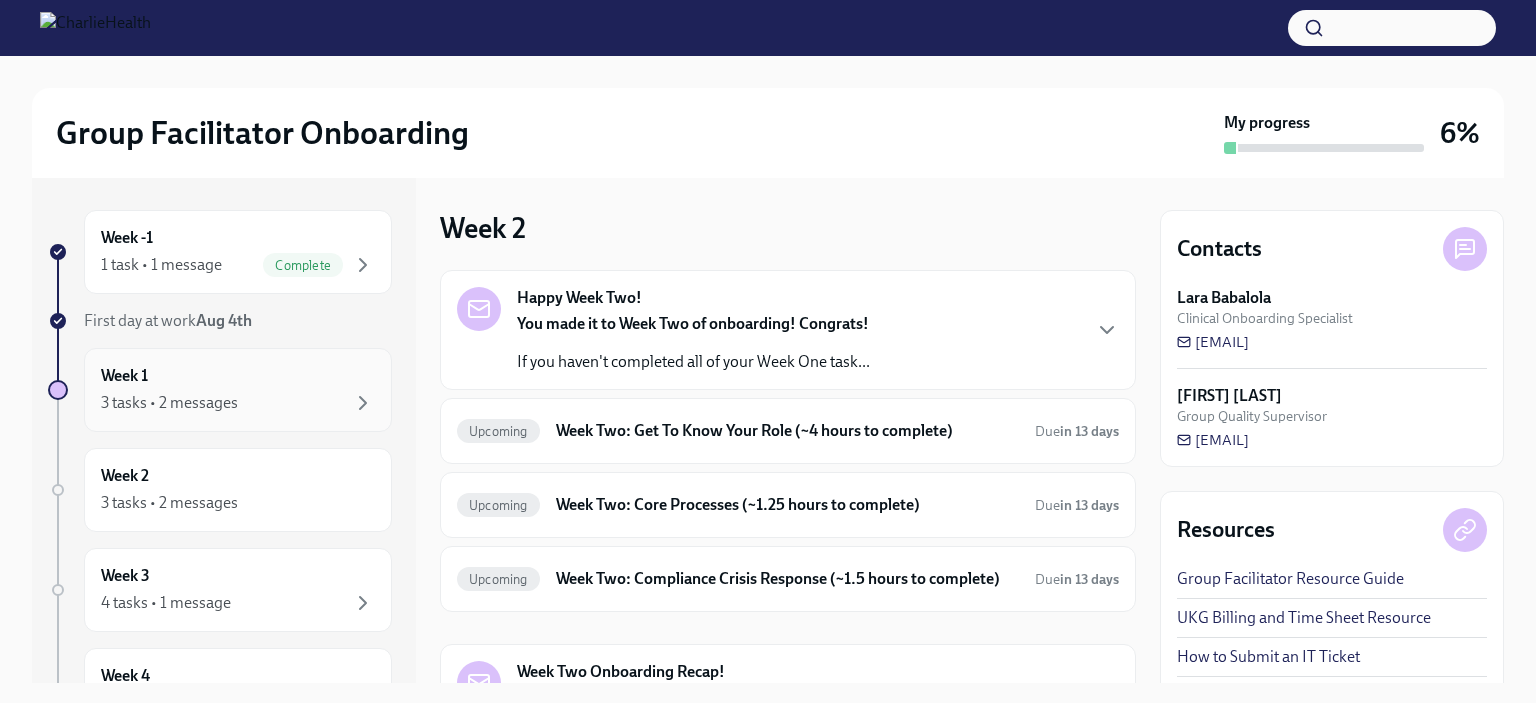 click on "Week 1 3 tasks • 2 messages" at bounding box center [238, 390] 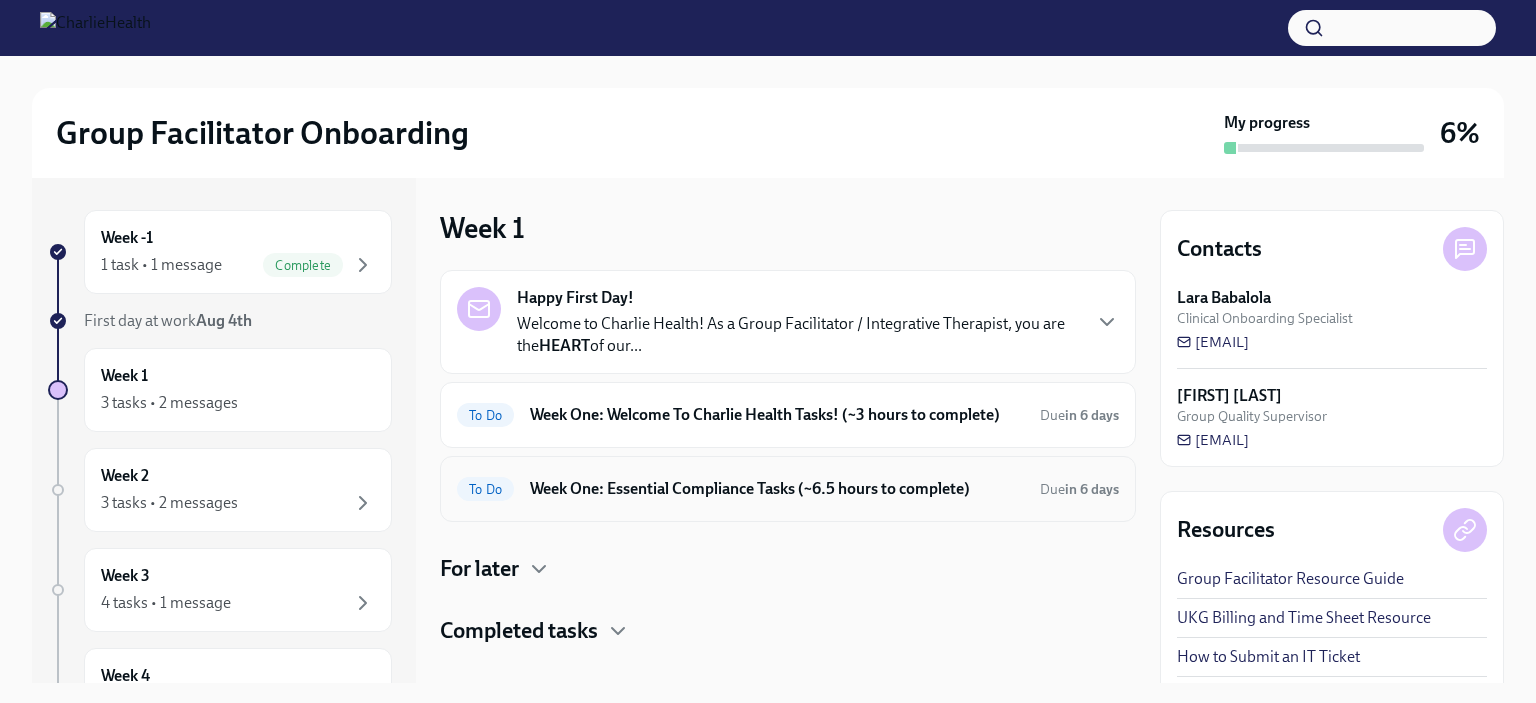 click on "To Do Week One: Essential Compliance Tasks (~6.5 hours to complete) Due  in 6 days" at bounding box center [788, 489] 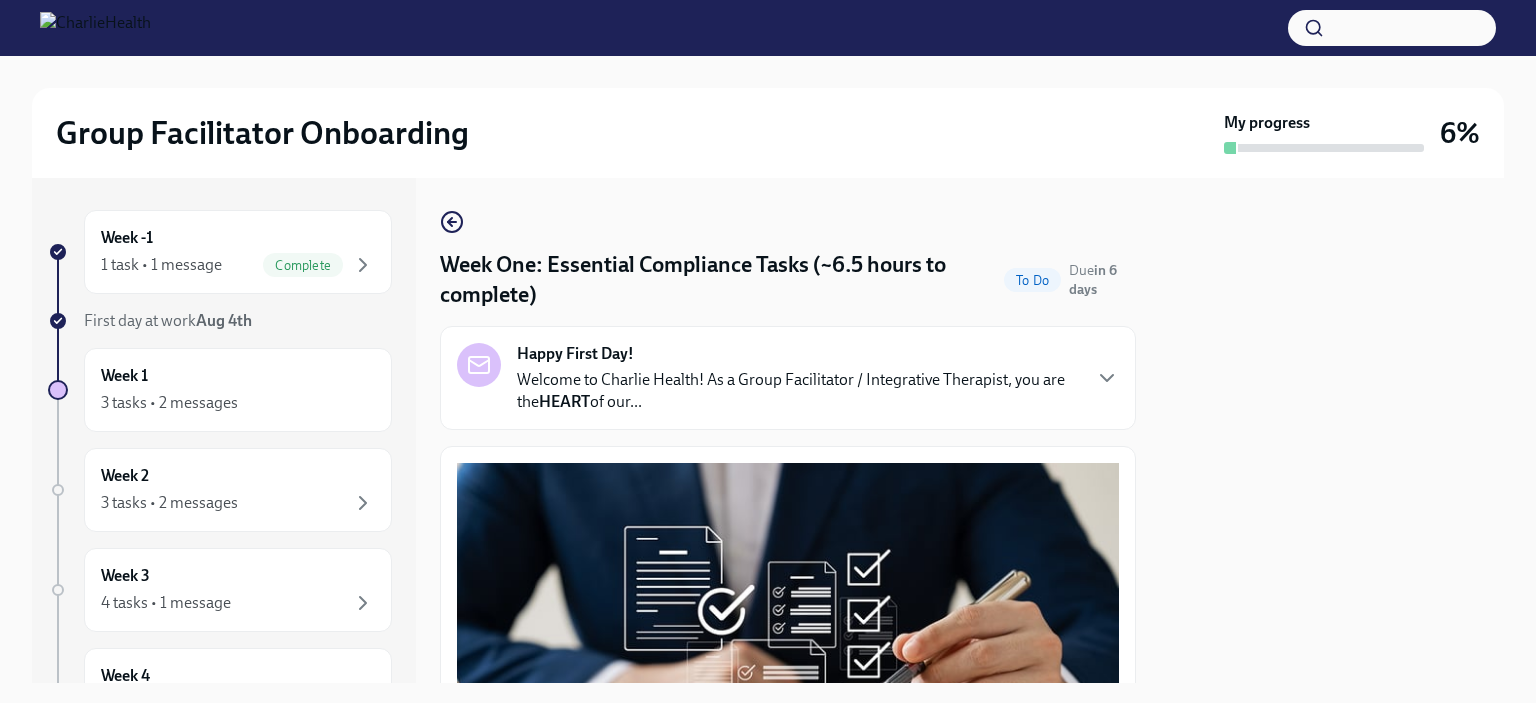 scroll, scrollTop: 0, scrollLeft: 0, axis: both 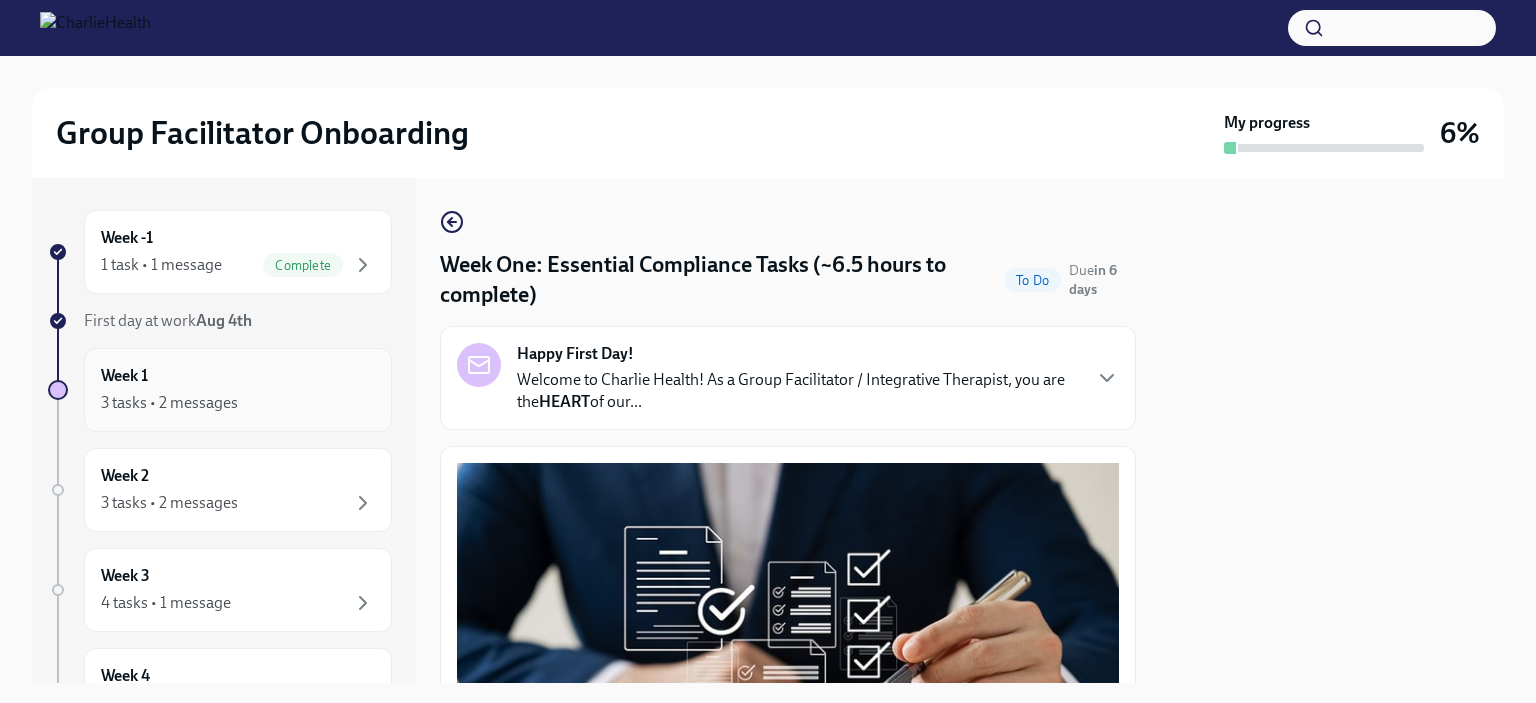 click on "Week 1 3 tasks • 2 messages" at bounding box center [238, 390] 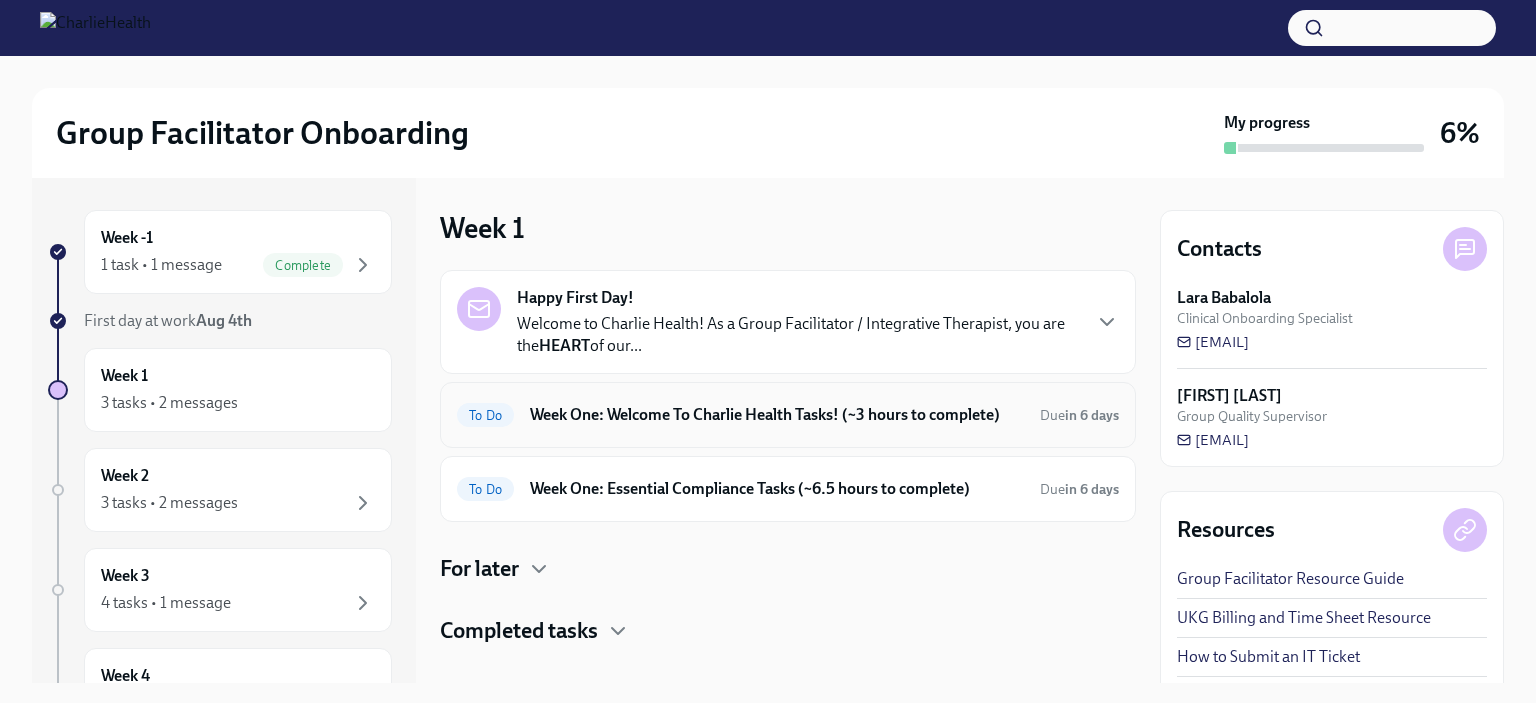 click on "Week One: Welcome To Charlie Health Tasks! (~3 hours to complete)" at bounding box center (777, 415) 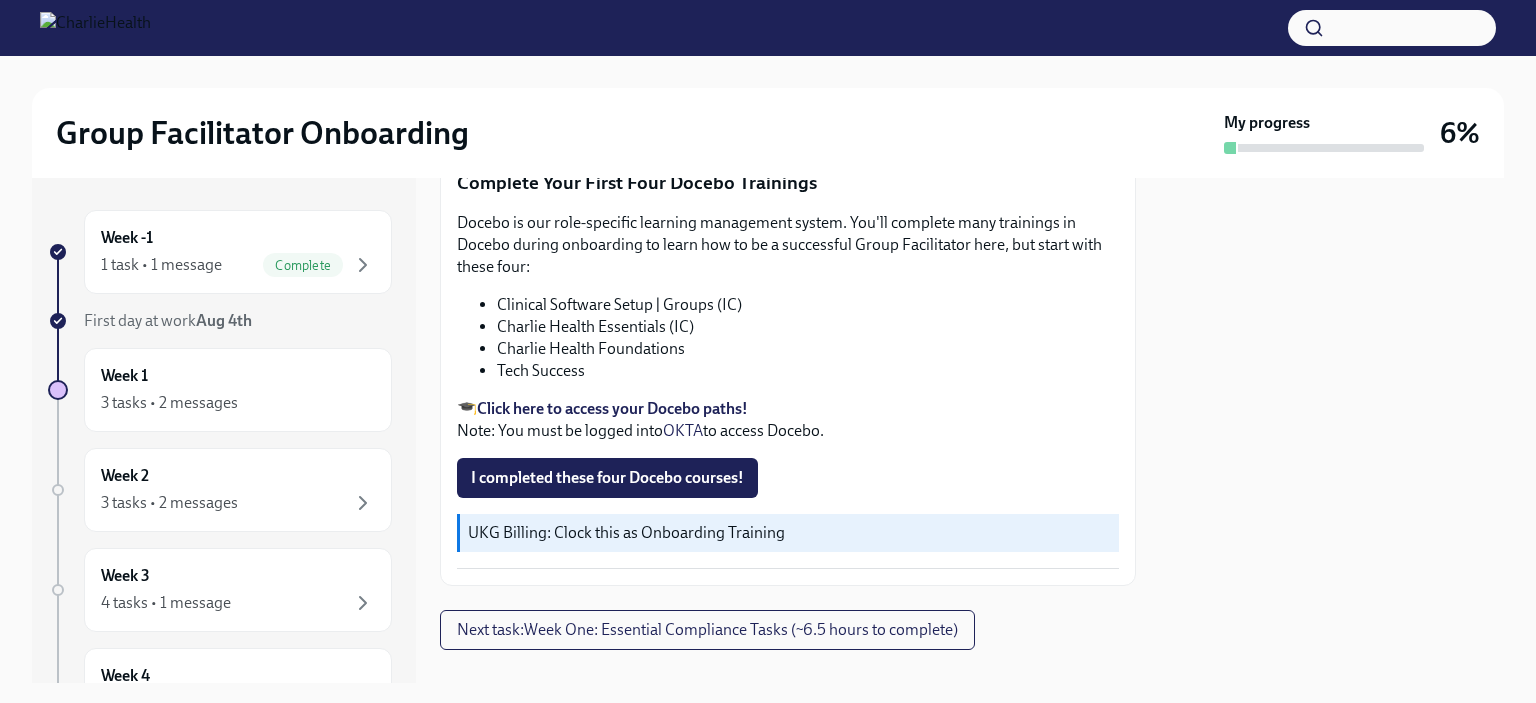 scroll, scrollTop: 2703, scrollLeft: 0, axis: vertical 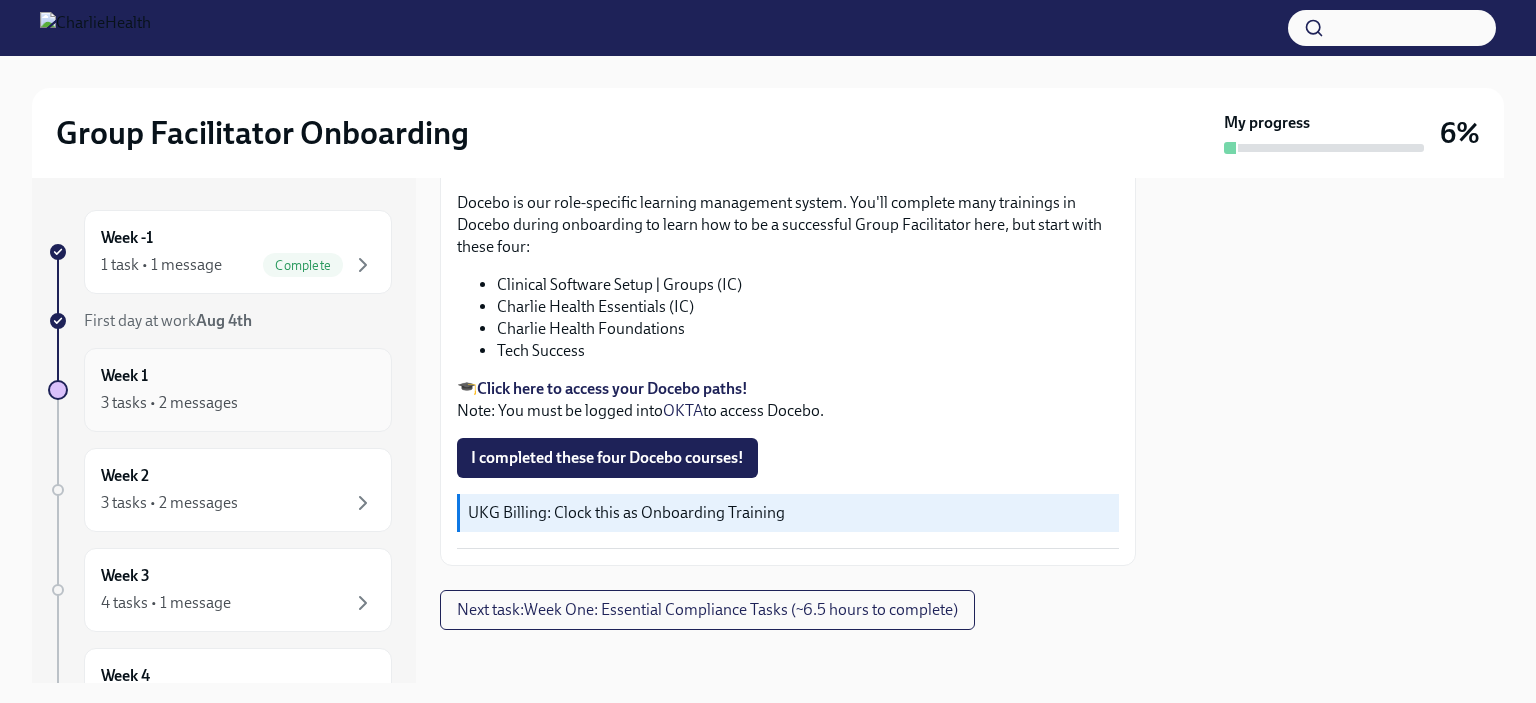 click on "Week 1 3 tasks • 2 messages" at bounding box center [238, 390] 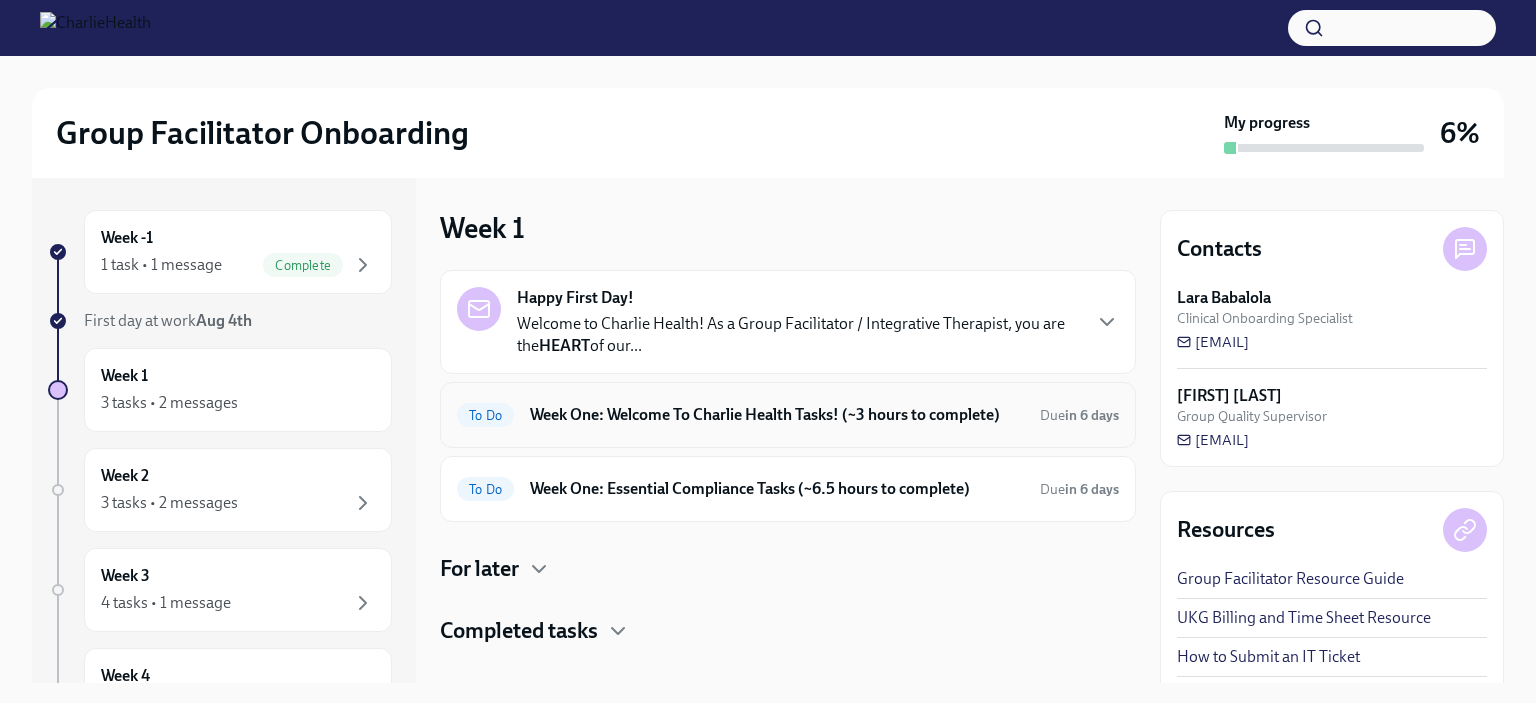 click on "To Do Week One: Welcome To Charlie Health Tasks! (~3 hours to complete) Due  in 6 days" at bounding box center (788, 415) 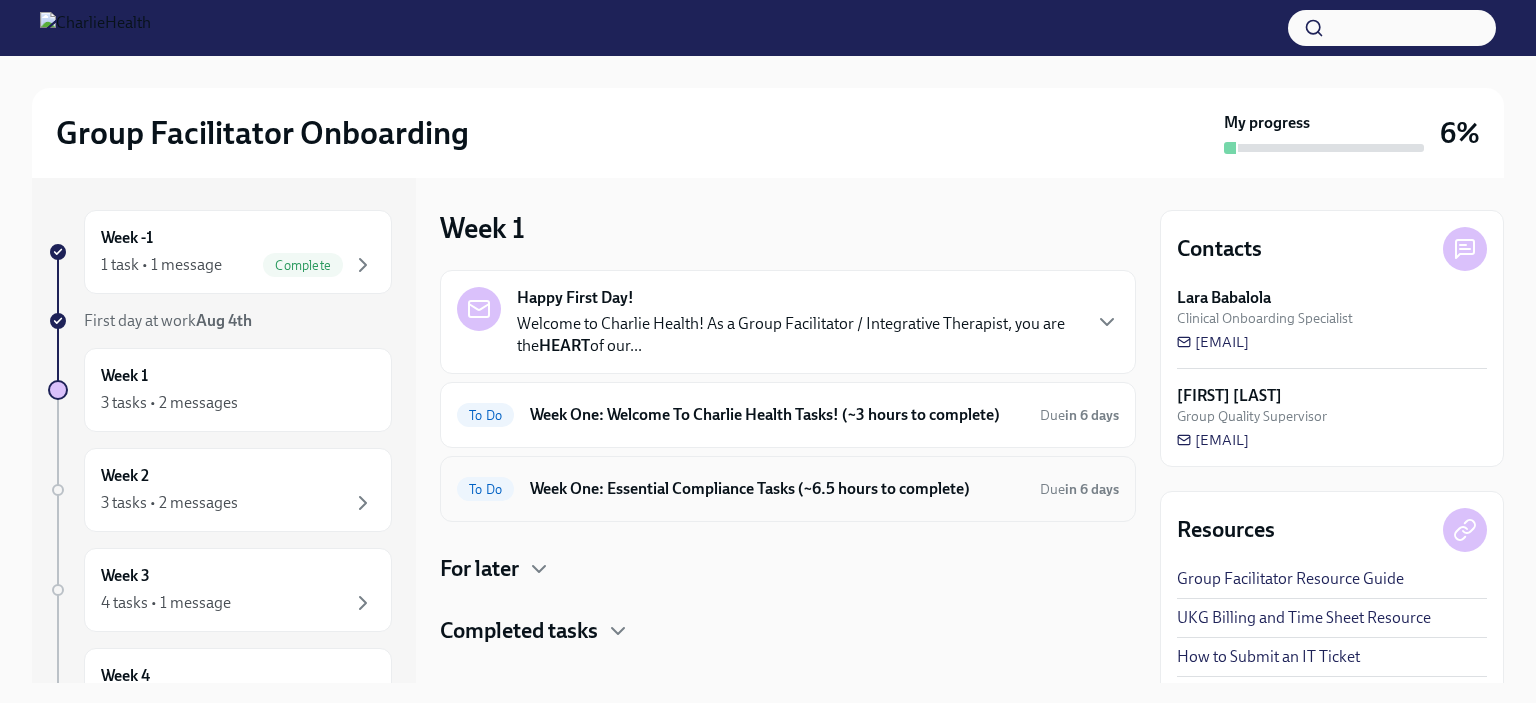 click on "Week One: Essential Compliance Tasks (~6.5 hours to complete)" at bounding box center [777, 489] 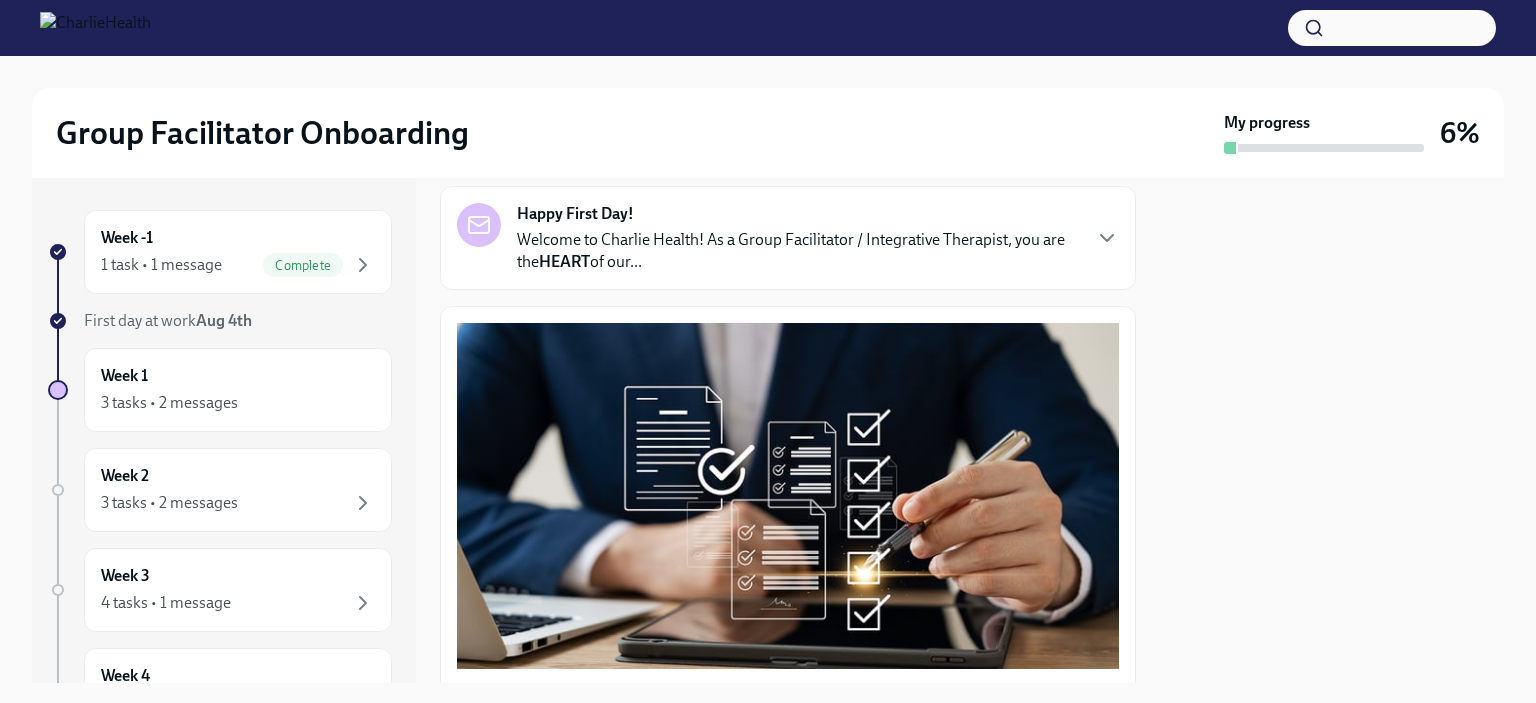 scroll, scrollTop: 141, scrollLeft: 0, axis: vertical 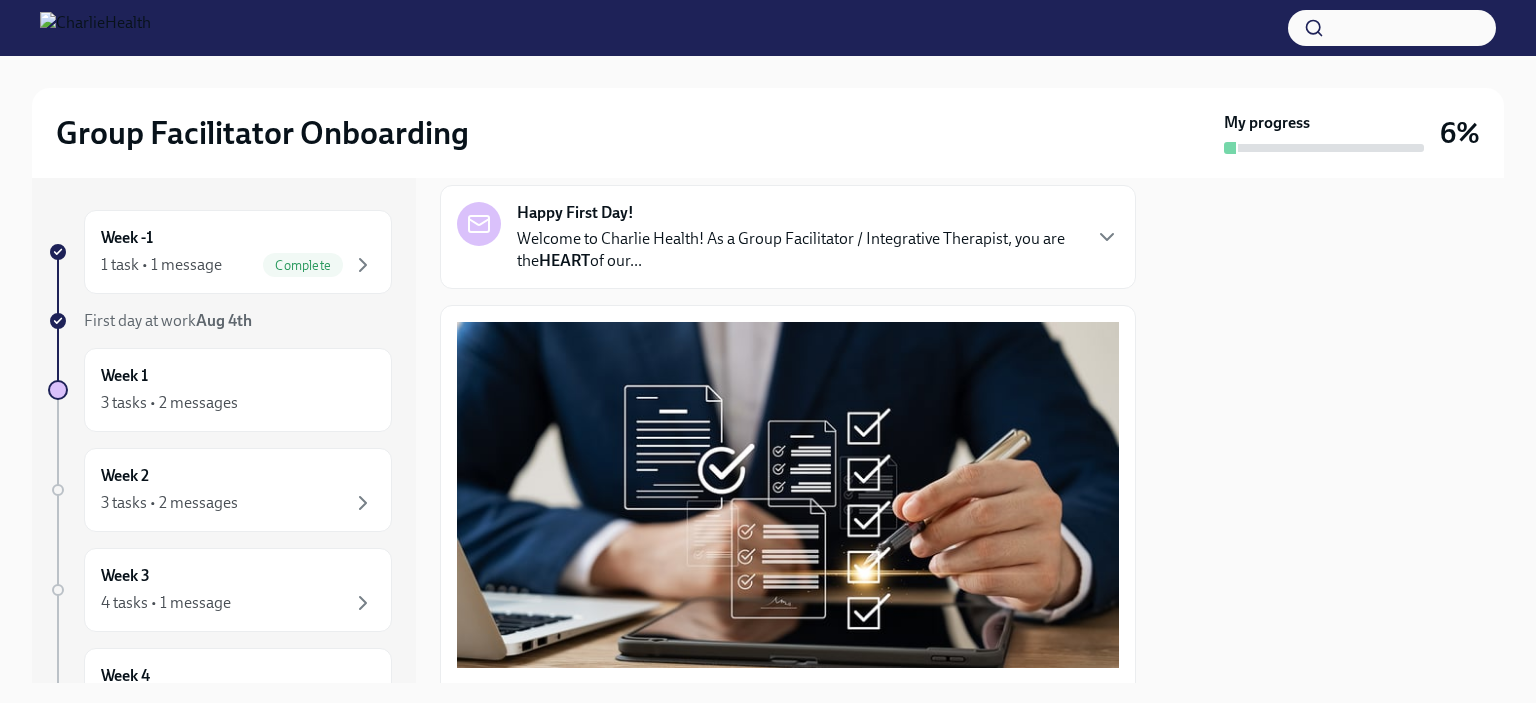 click on "Welcome to Charlie Health! As a Group Facilitator / Integrative Therapist, you are the  HEART  of our..." at bounding box center (798, 250) 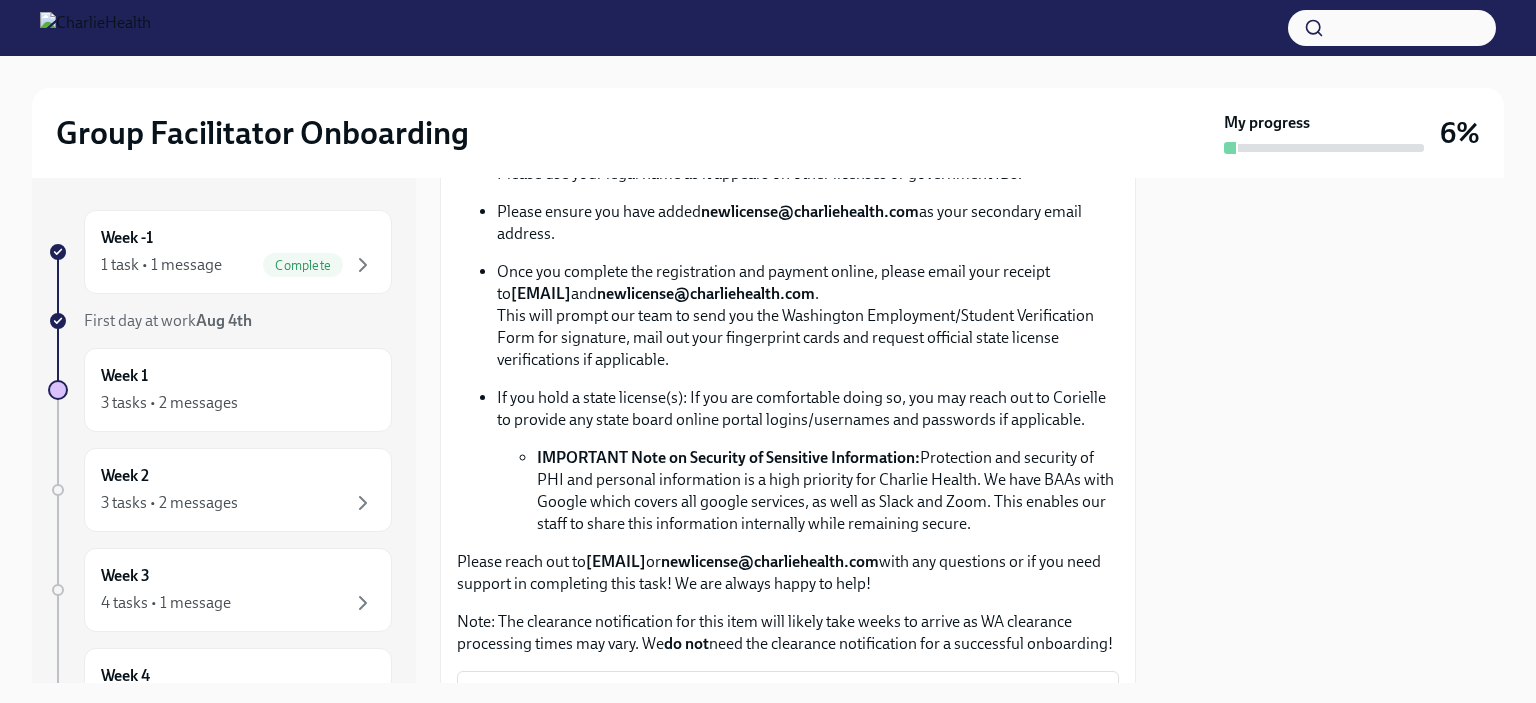 scroll, scrollTop: 1900, scrollLeft: 0, axis: vertical 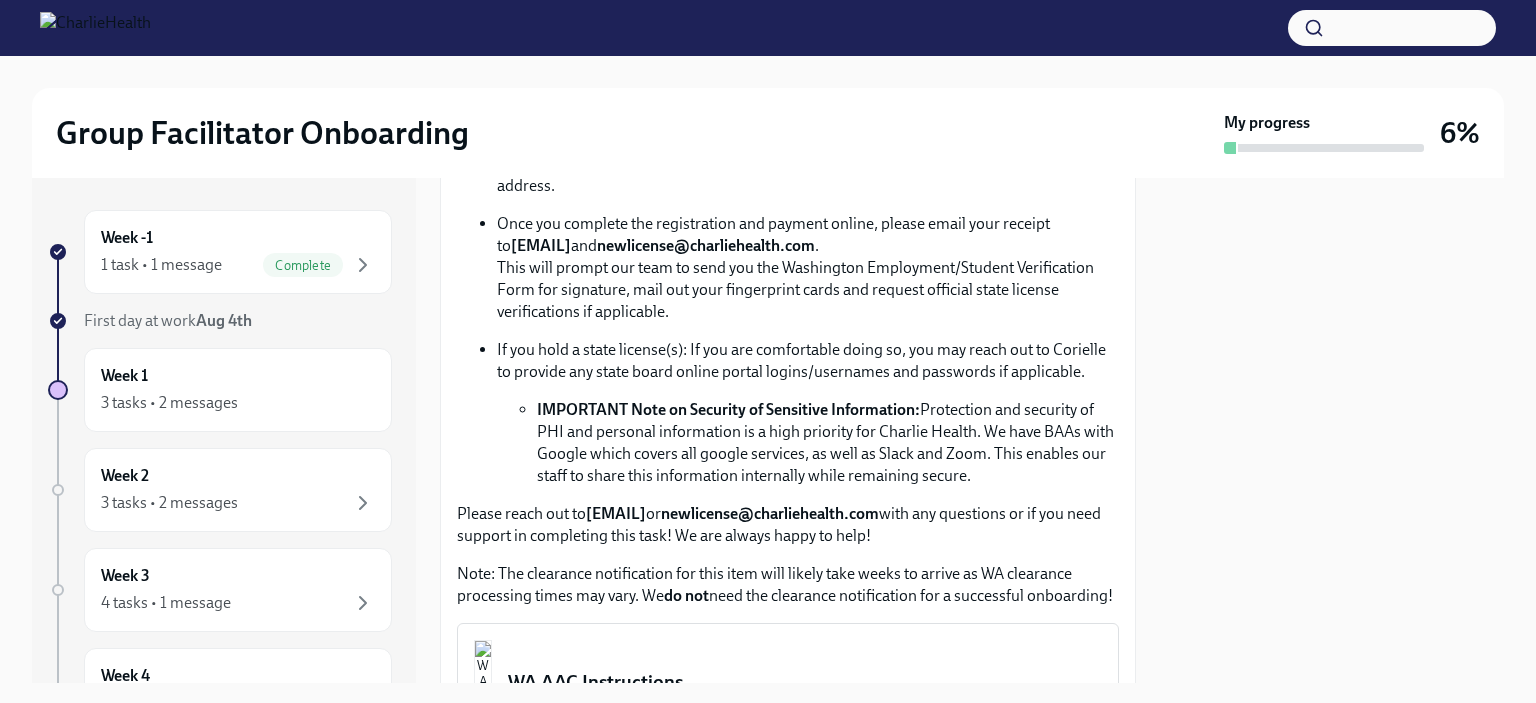 click on "official court documents" at bounding box center [871, -1] 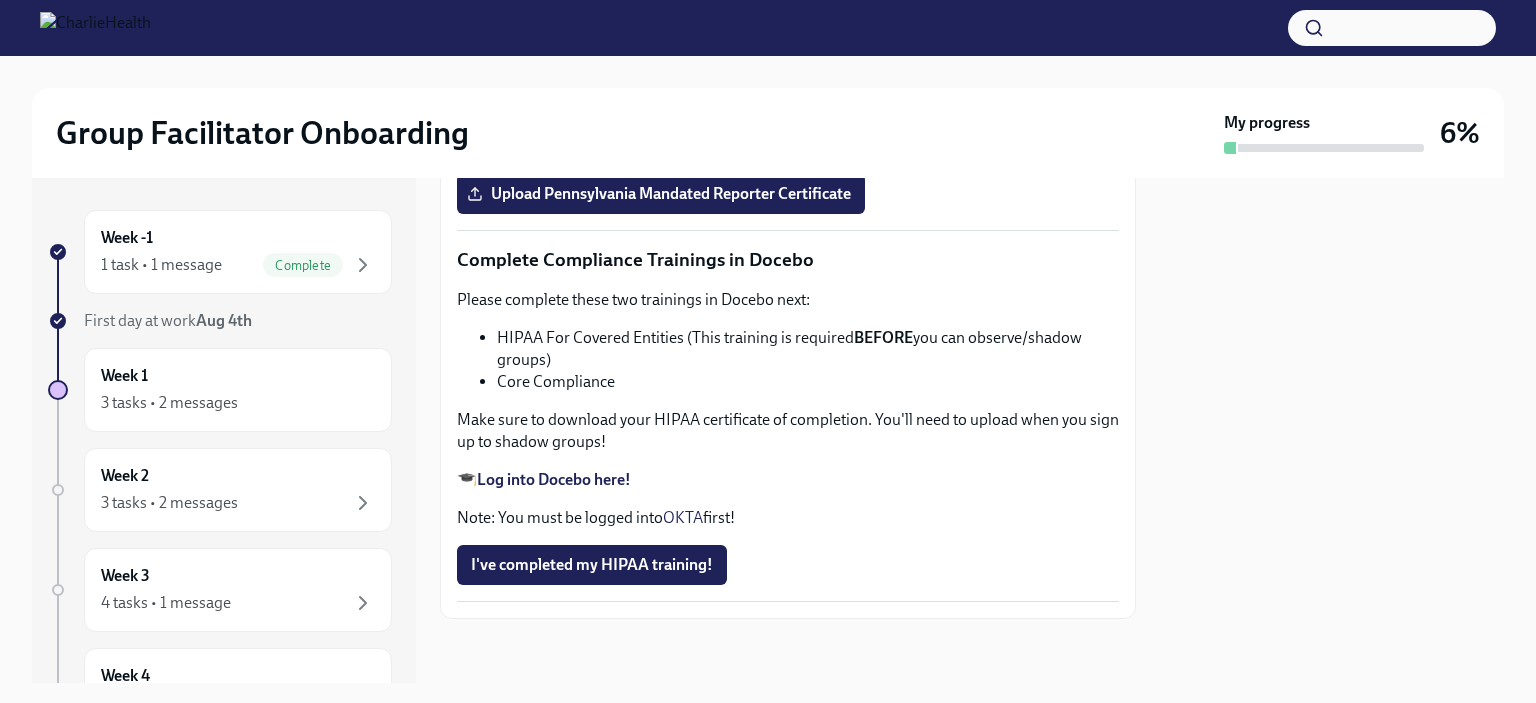 scroll, scrollTop: 4300, scrollLeft: 0, axis: vertical 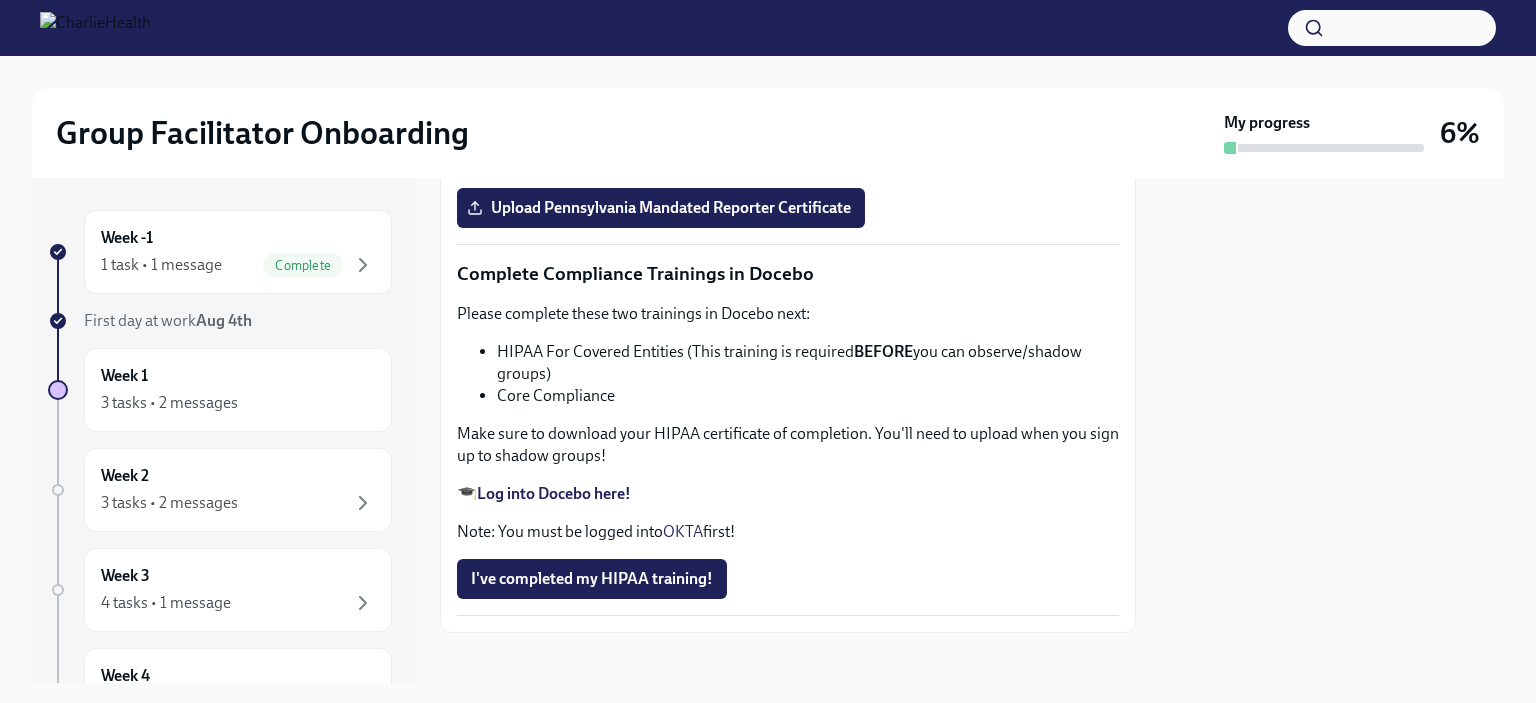 click at bounding box center [788, -138] 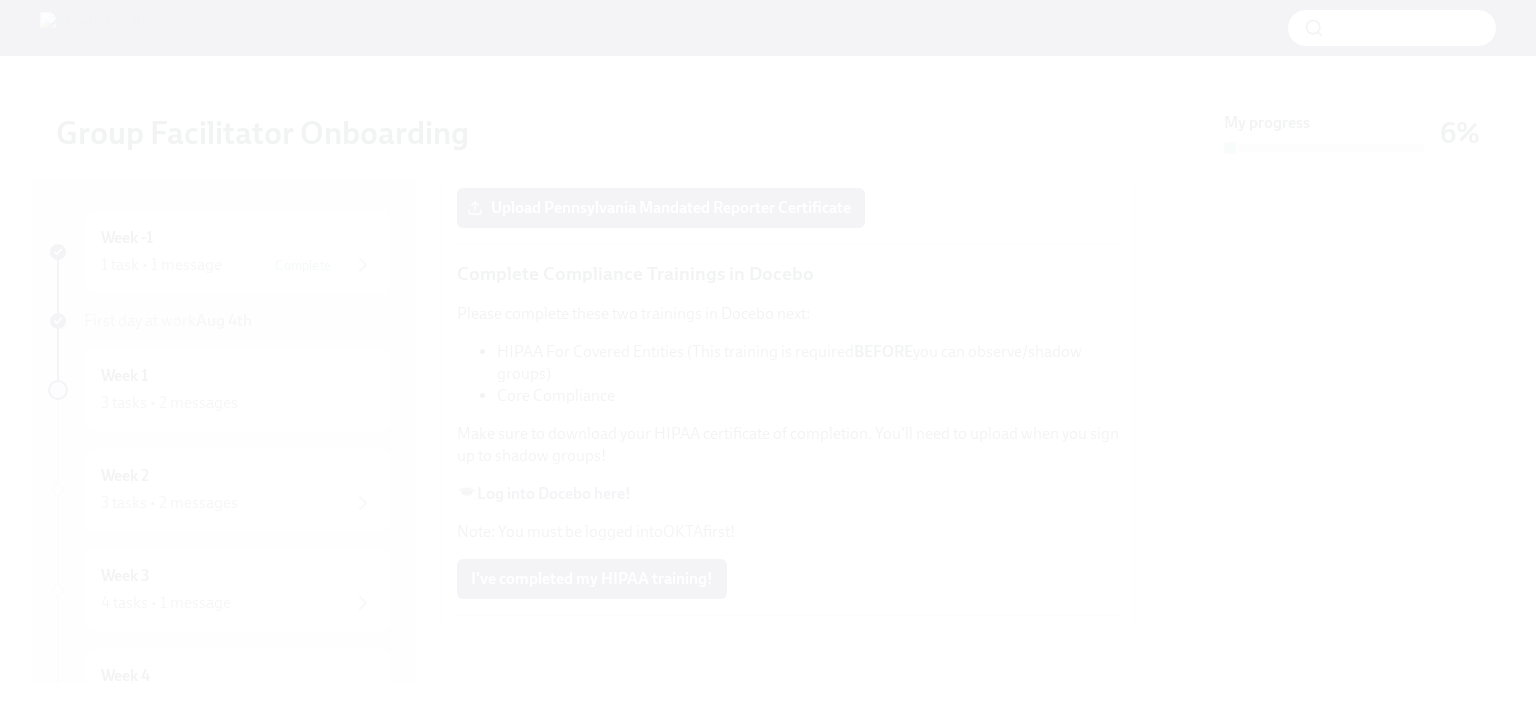 type 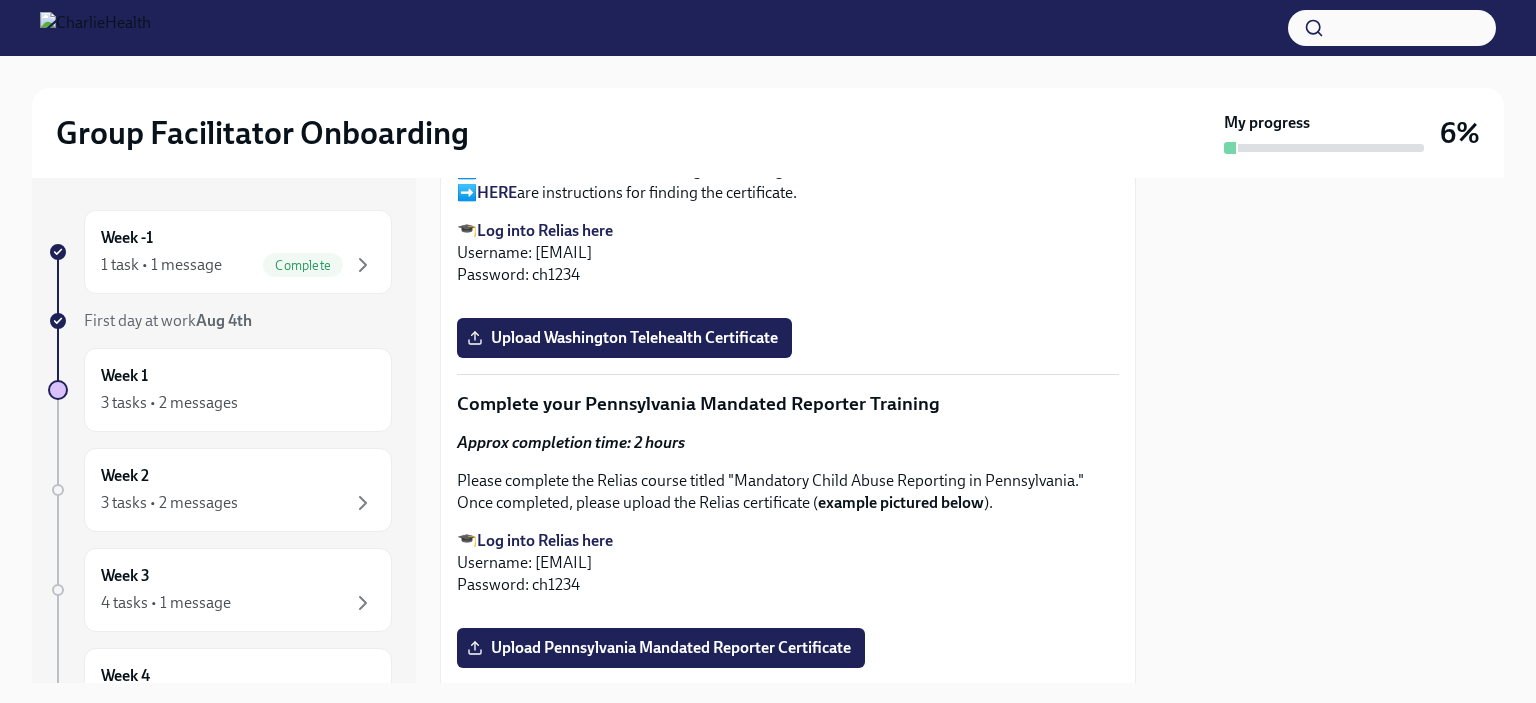 scroll, scrollTop: 3861, scrollLeft: 0, axis: vertical 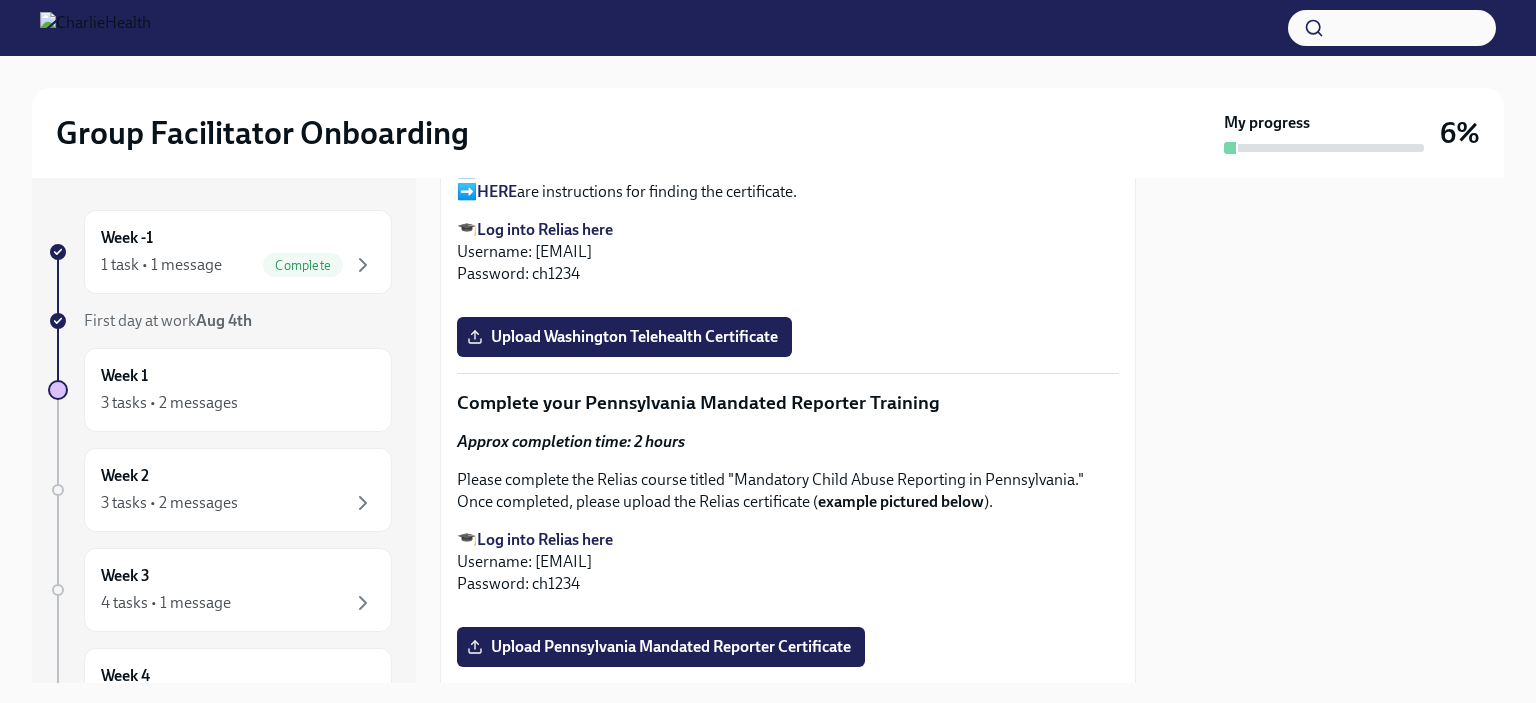 click on "Note: Relias will take you to an external website, NRTRC, to complete this training." at bounding box center (788, 132) 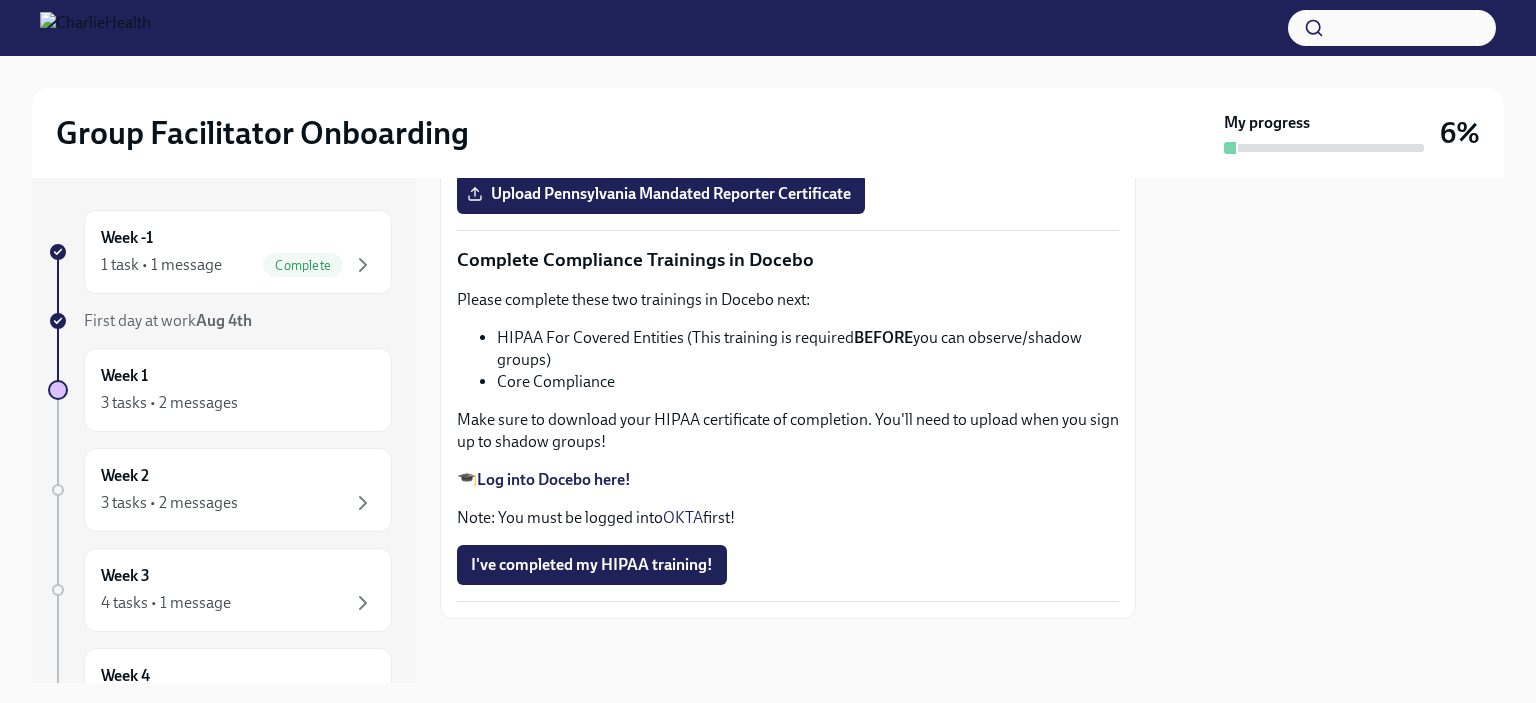 scroll, scrollTop: 5558, scrollLeft: 0, axis: vertical 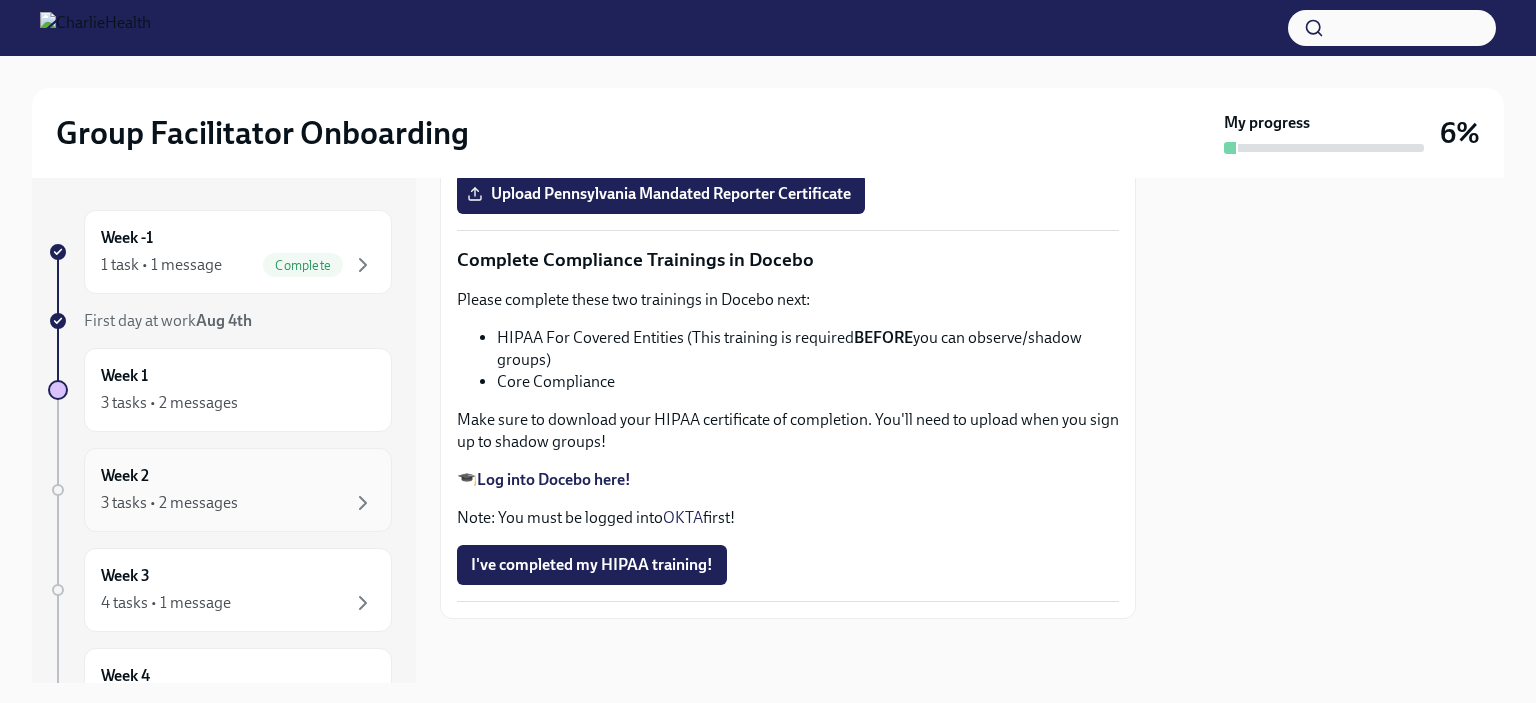 click on "3 tasks • 2 messages" at bounding box center [238, 503] 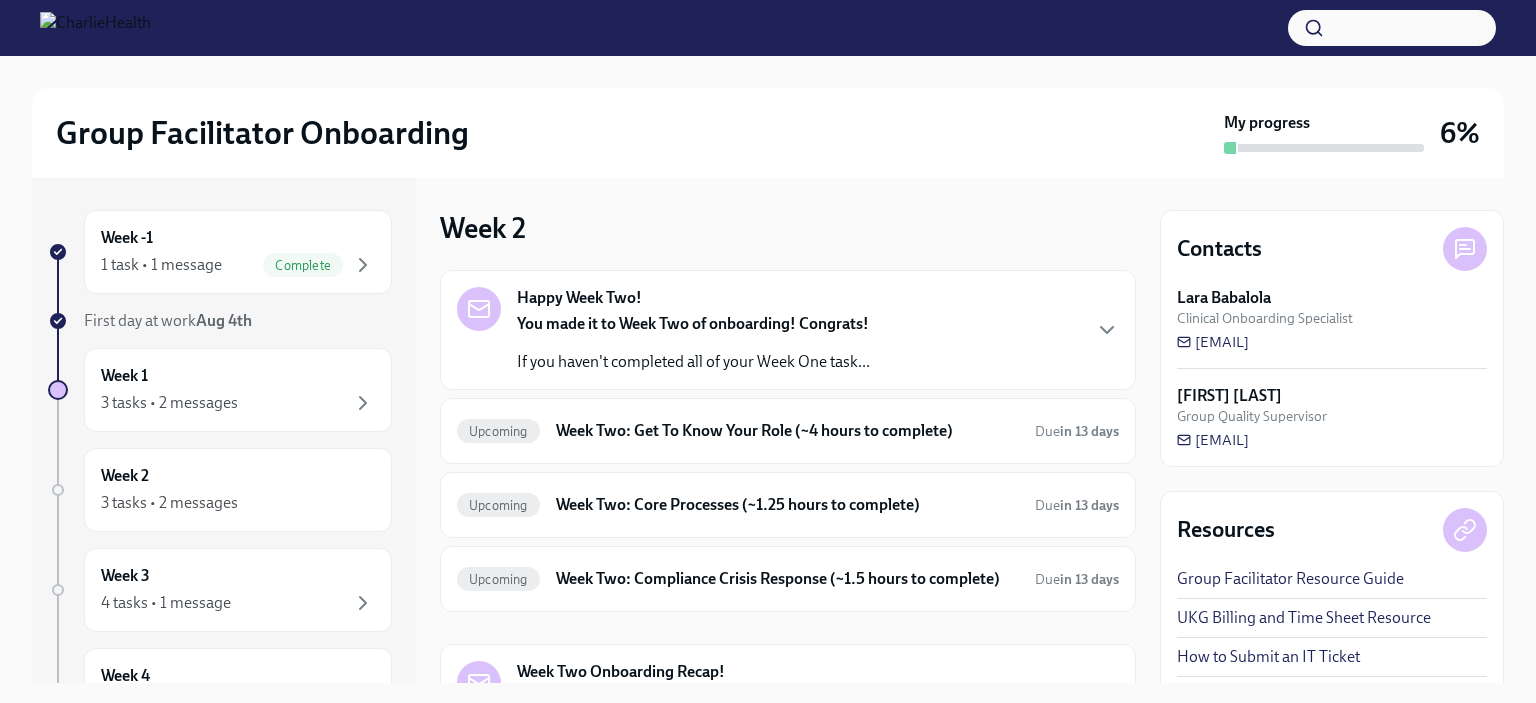 click on "Happy Week Two! You made it to Week Two of onboarding! Congrats!
If you haven't completed all of your Week One task..." at bounding box center (788, 330) 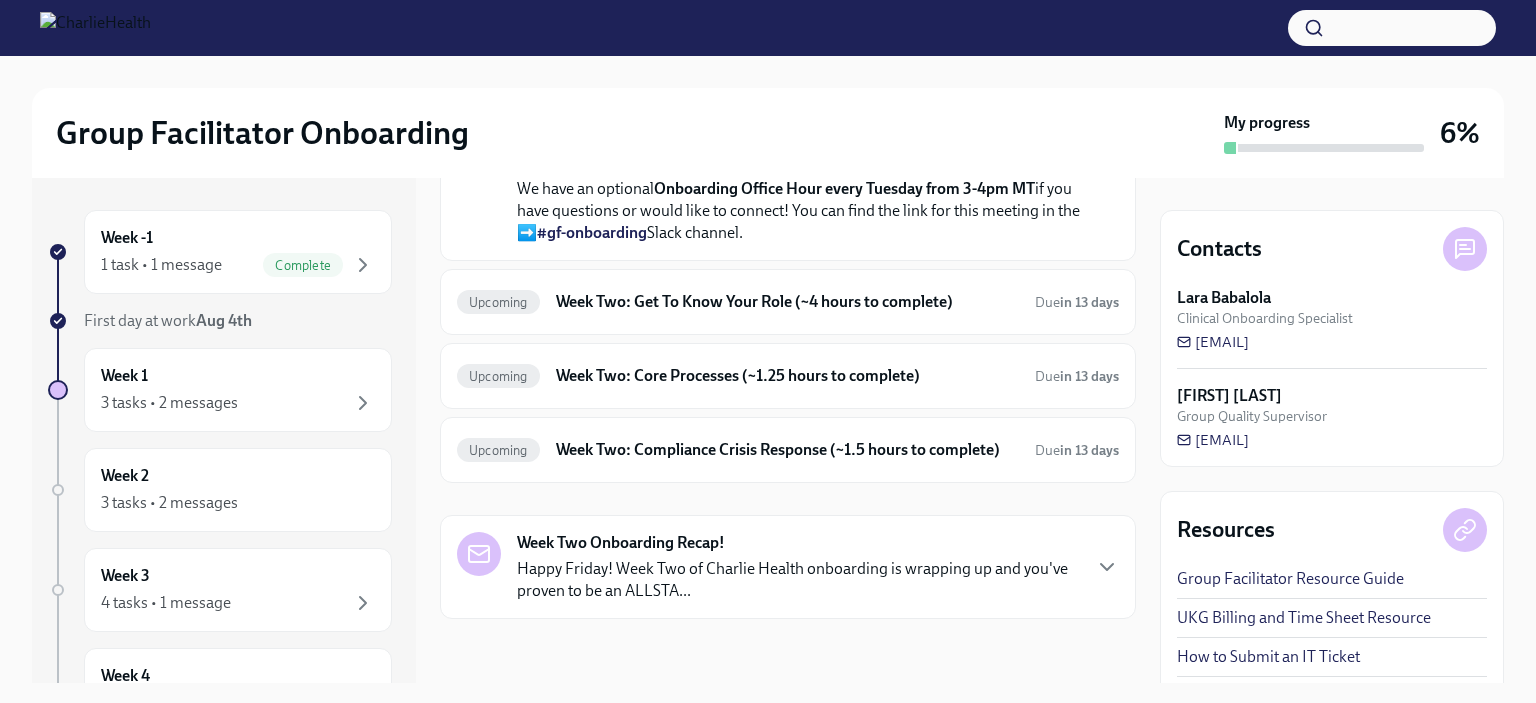 scroll, scrollTop: 664, scrollLeft: 0, axis: vertical 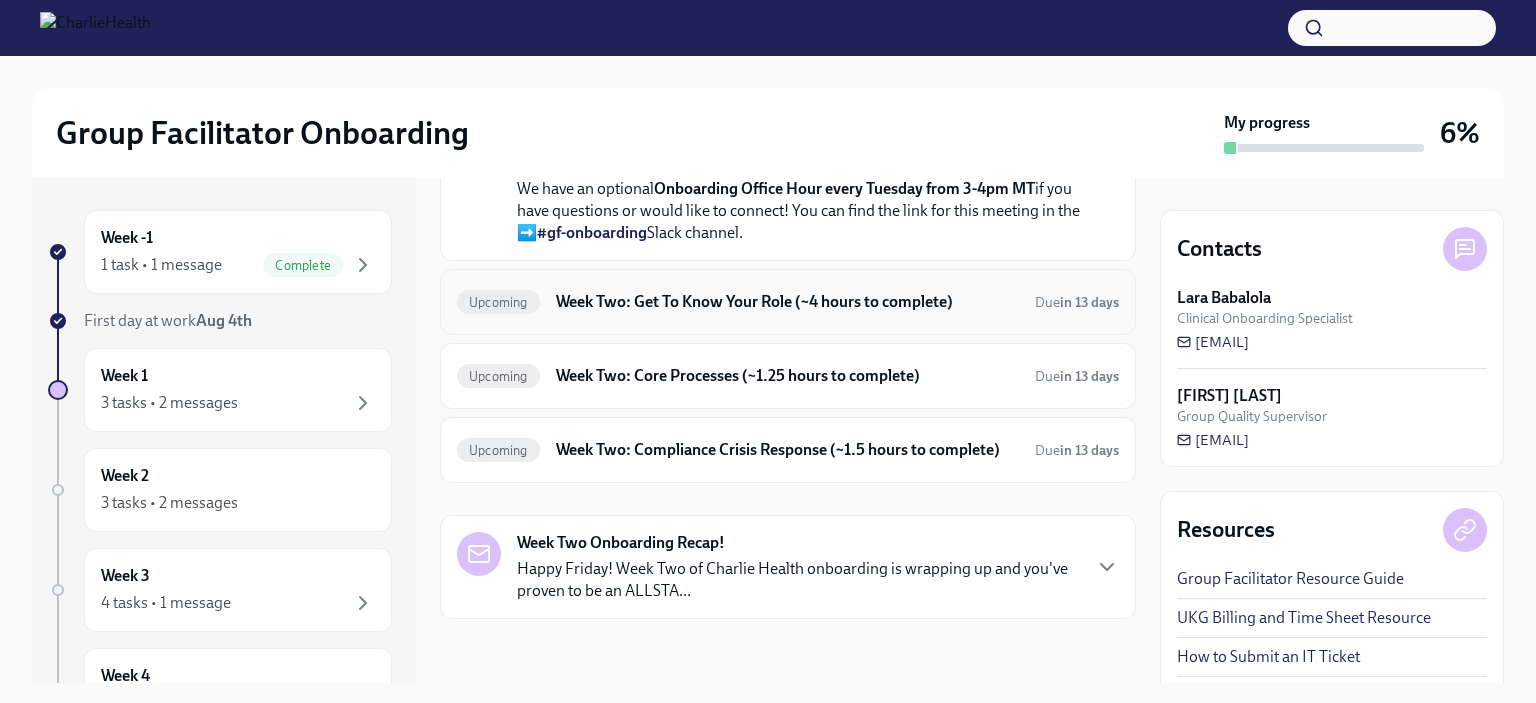 click on "Week Two: Get To Know Your Role (~4 hours to complete)" at bounding box center (787, 302) 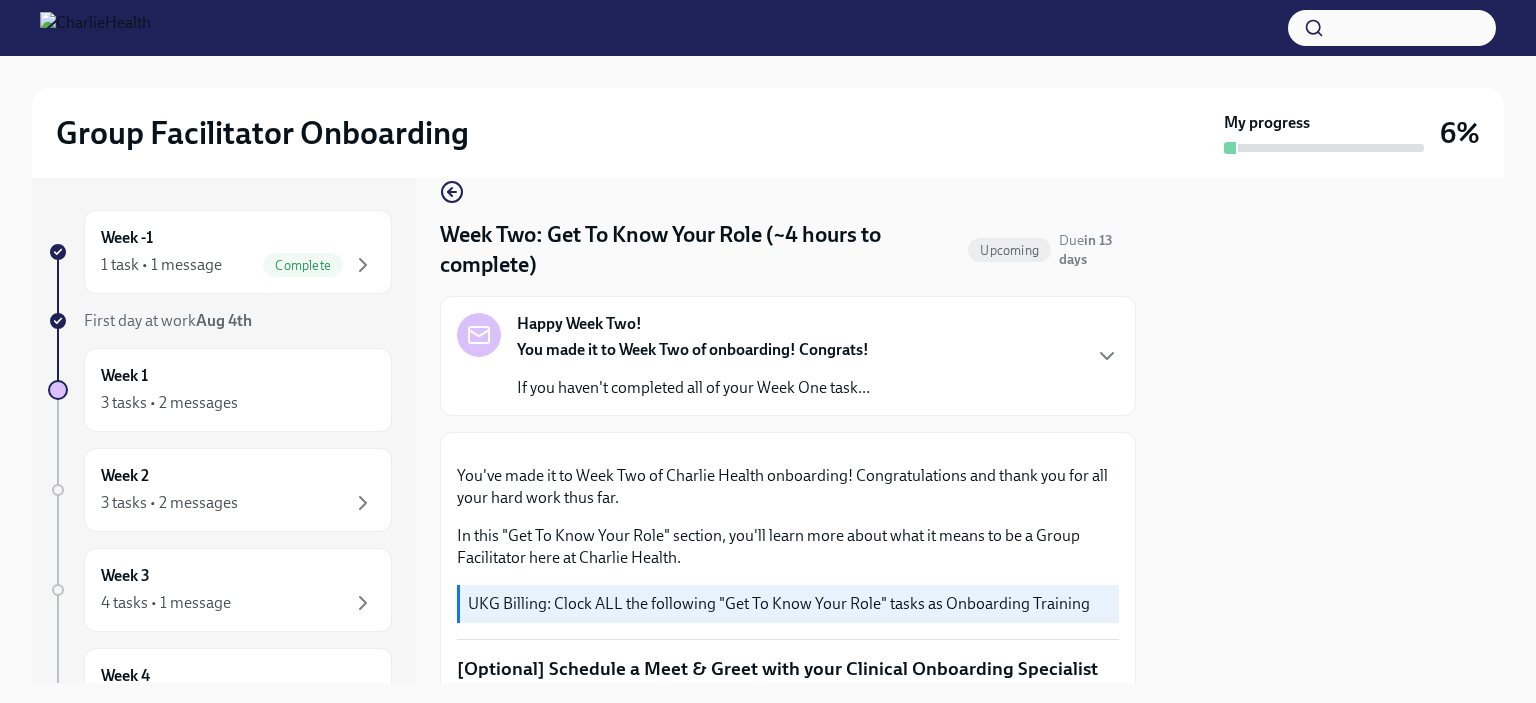 scroll, scrollTop: 0, scrollLeft: 0, axis: both 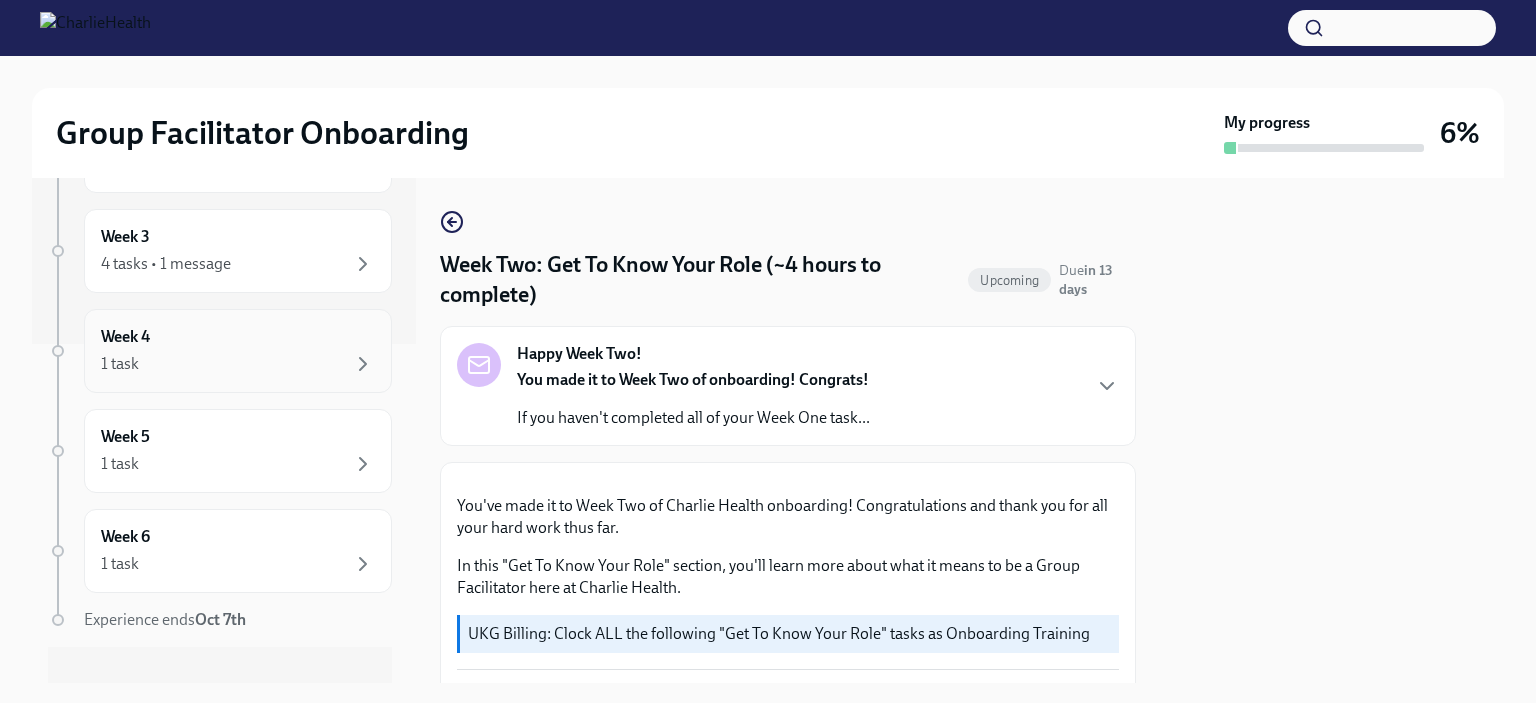 click on "1 task" at bounding box center (238, 364) 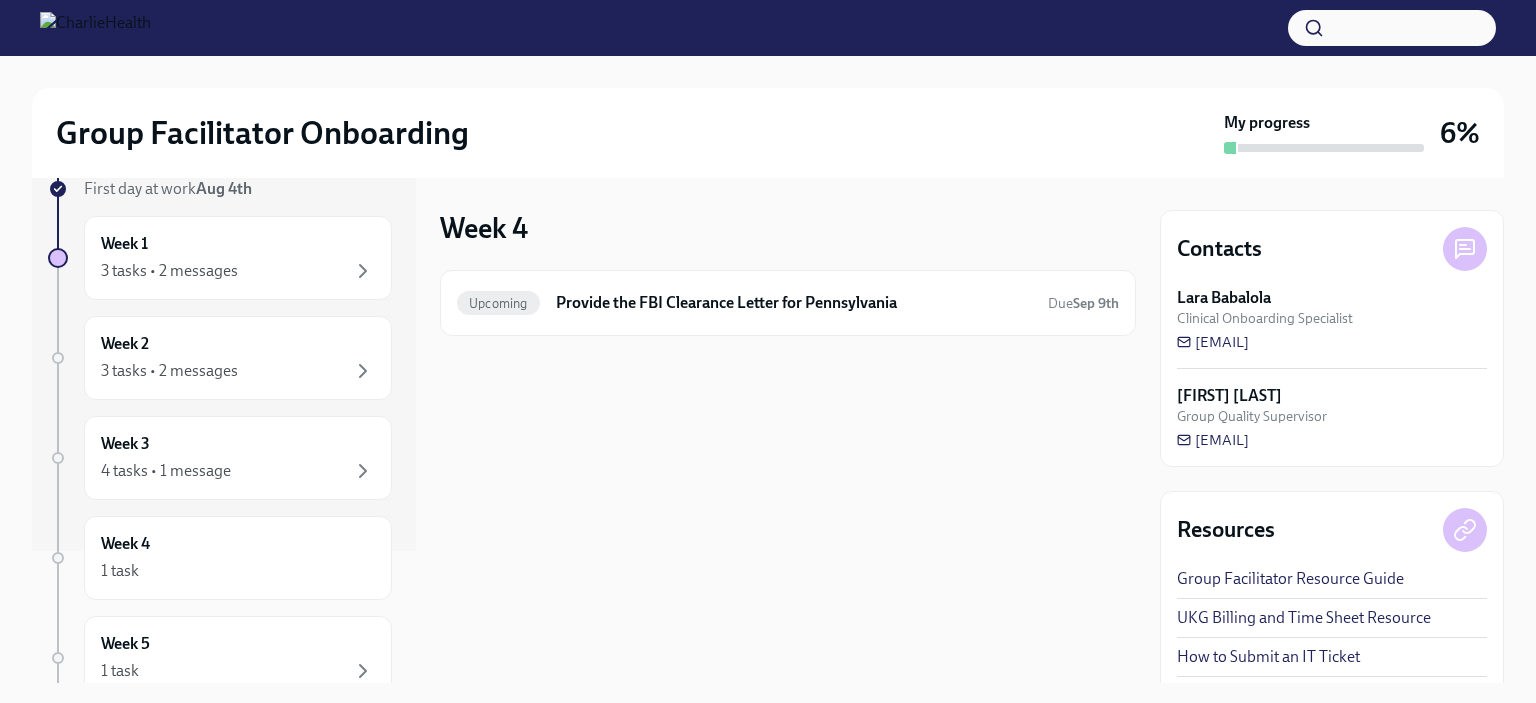 scroll, scrollTop: 133, scrollLeft: 0, axis: vertical 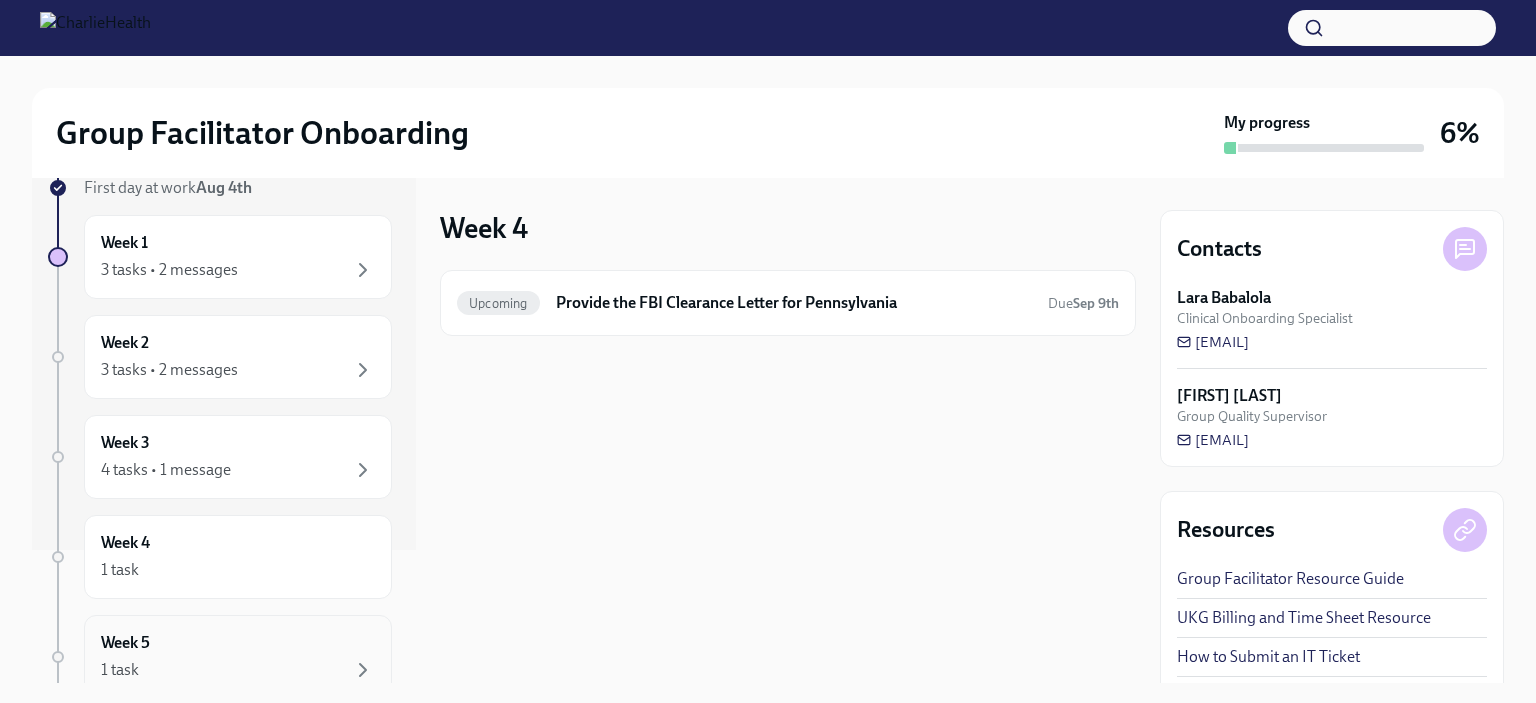 click on "Week 5 1 task" at bounding box center (238, 657) 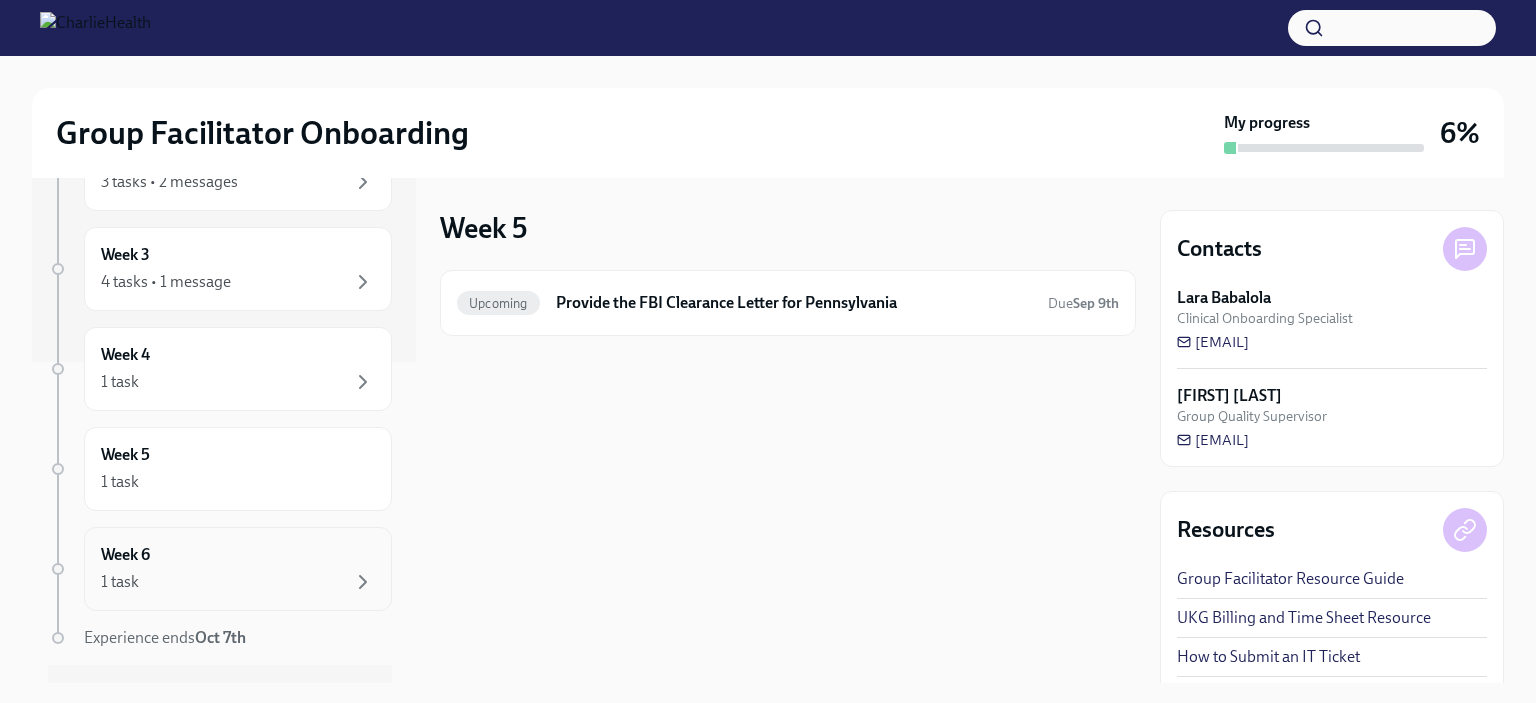 scroll, scrollTop: 322, scrollLeft: 0, axis: vertical 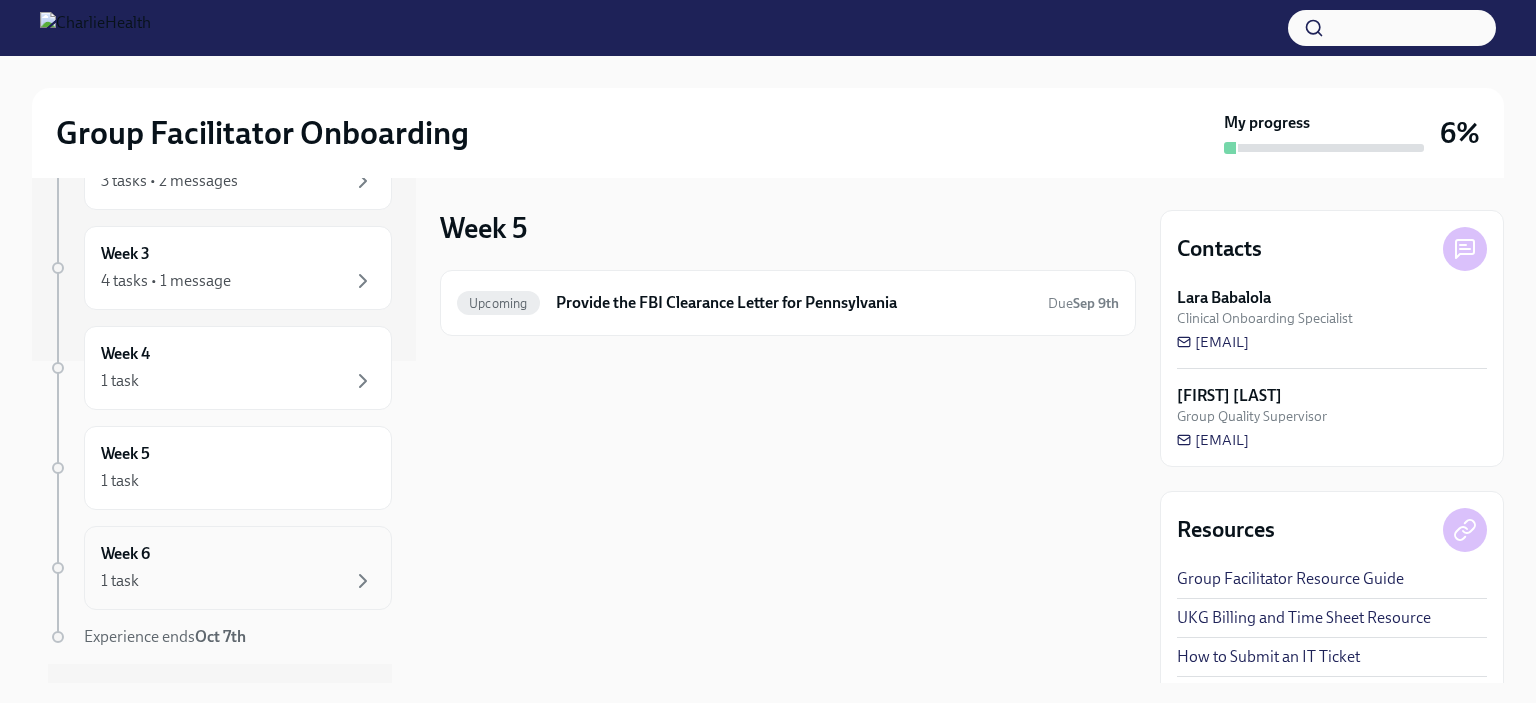 click on "1 task" at bounding box center [238, 581] 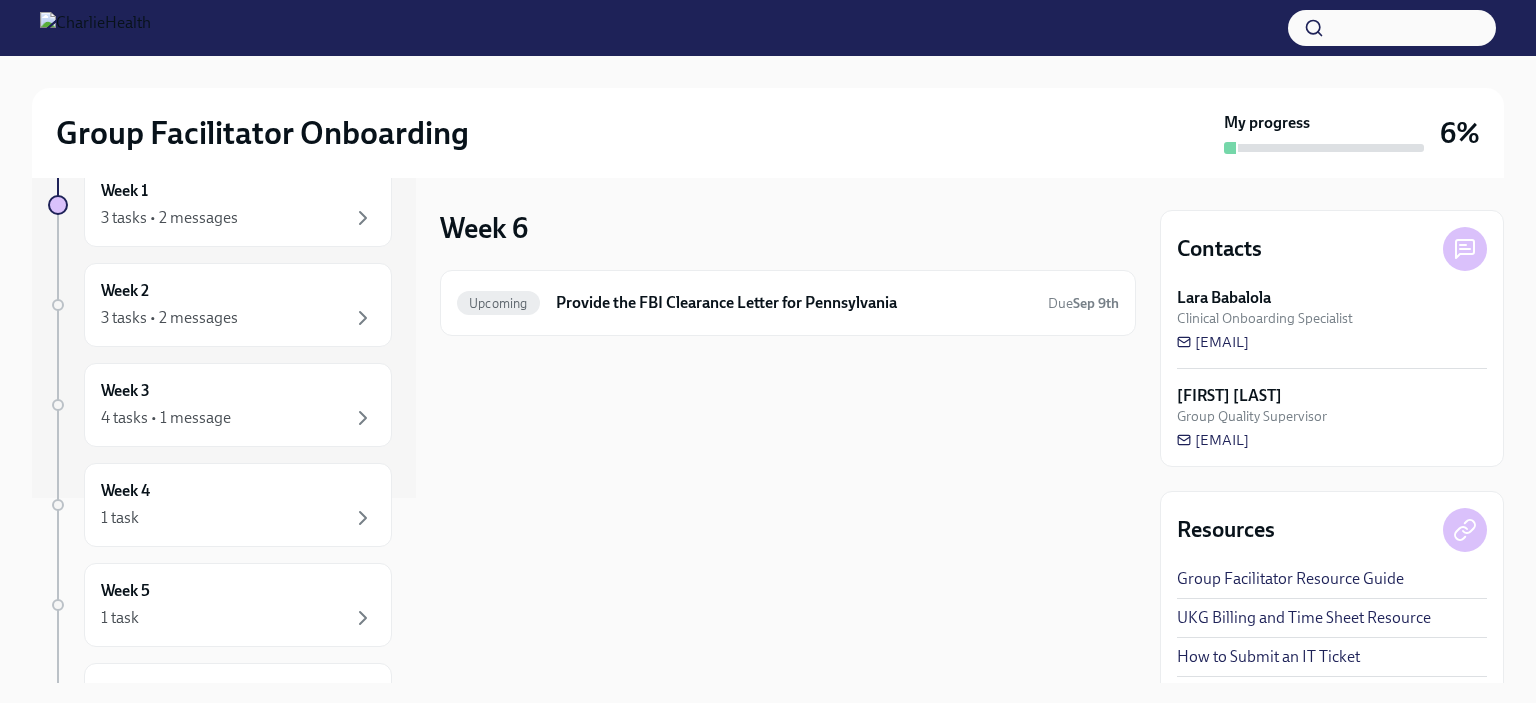 scroll, scrollTop: 160, scrollLeft: 0, axis: vertical 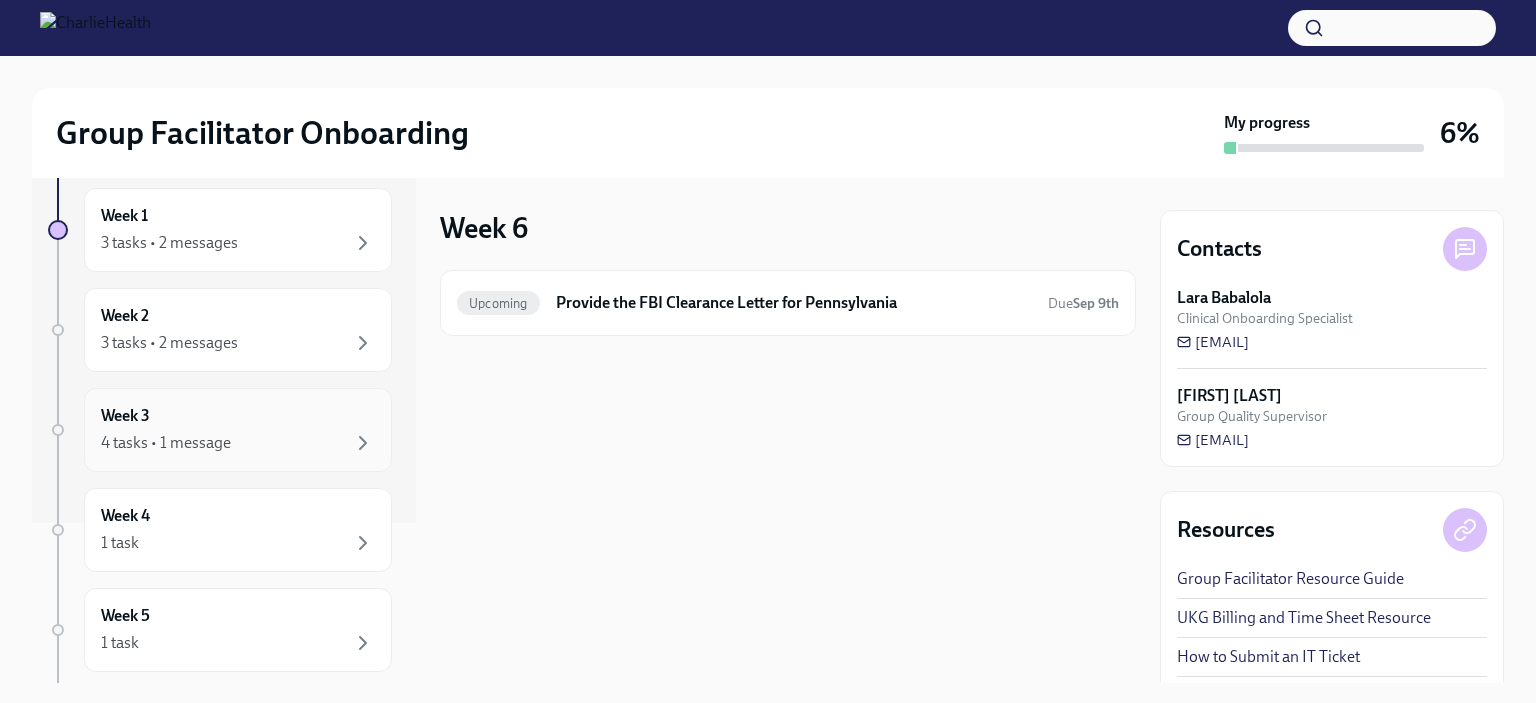 click on "Week 3 4 tasks • 1 message" at bounding box center [238, 430] 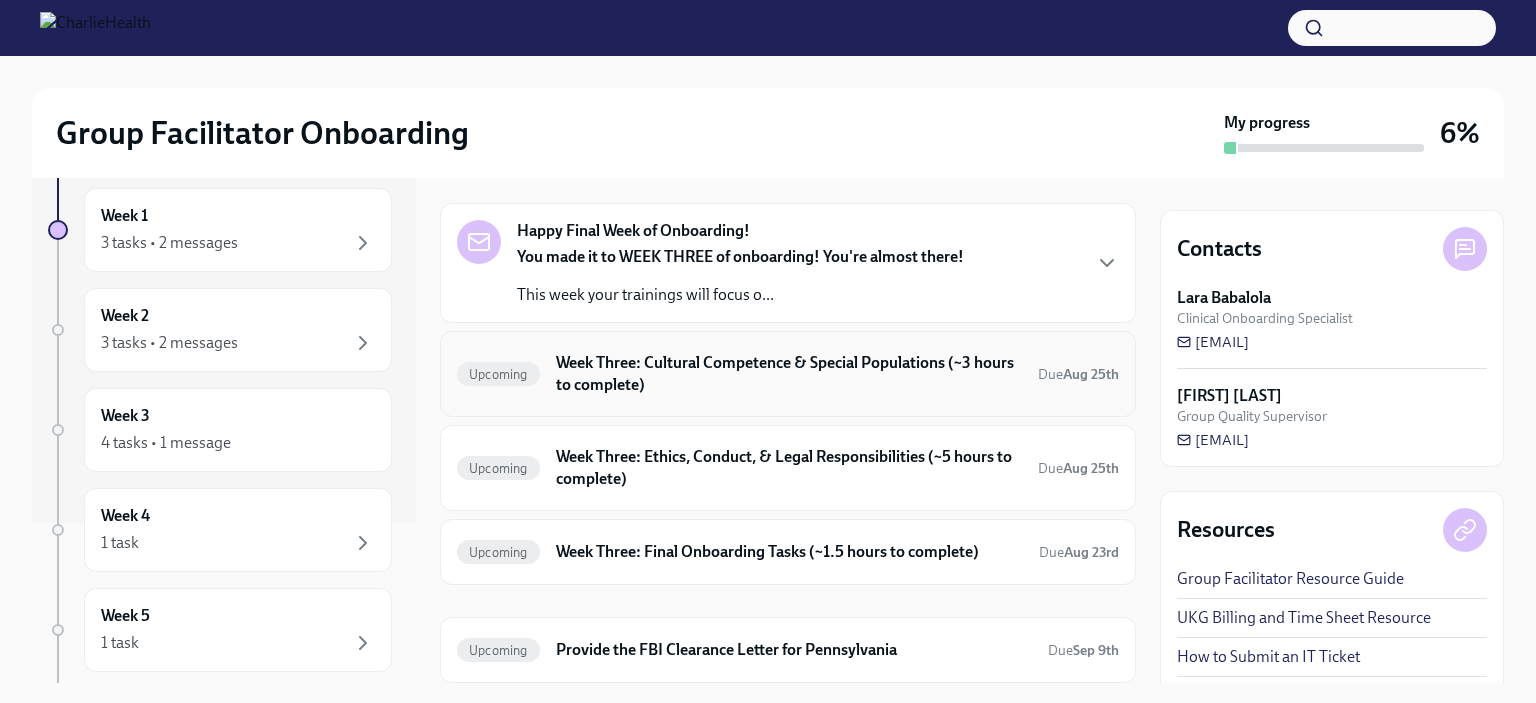 scroll, scrollTop: 119, scrollLeft: 0, axis: vertical 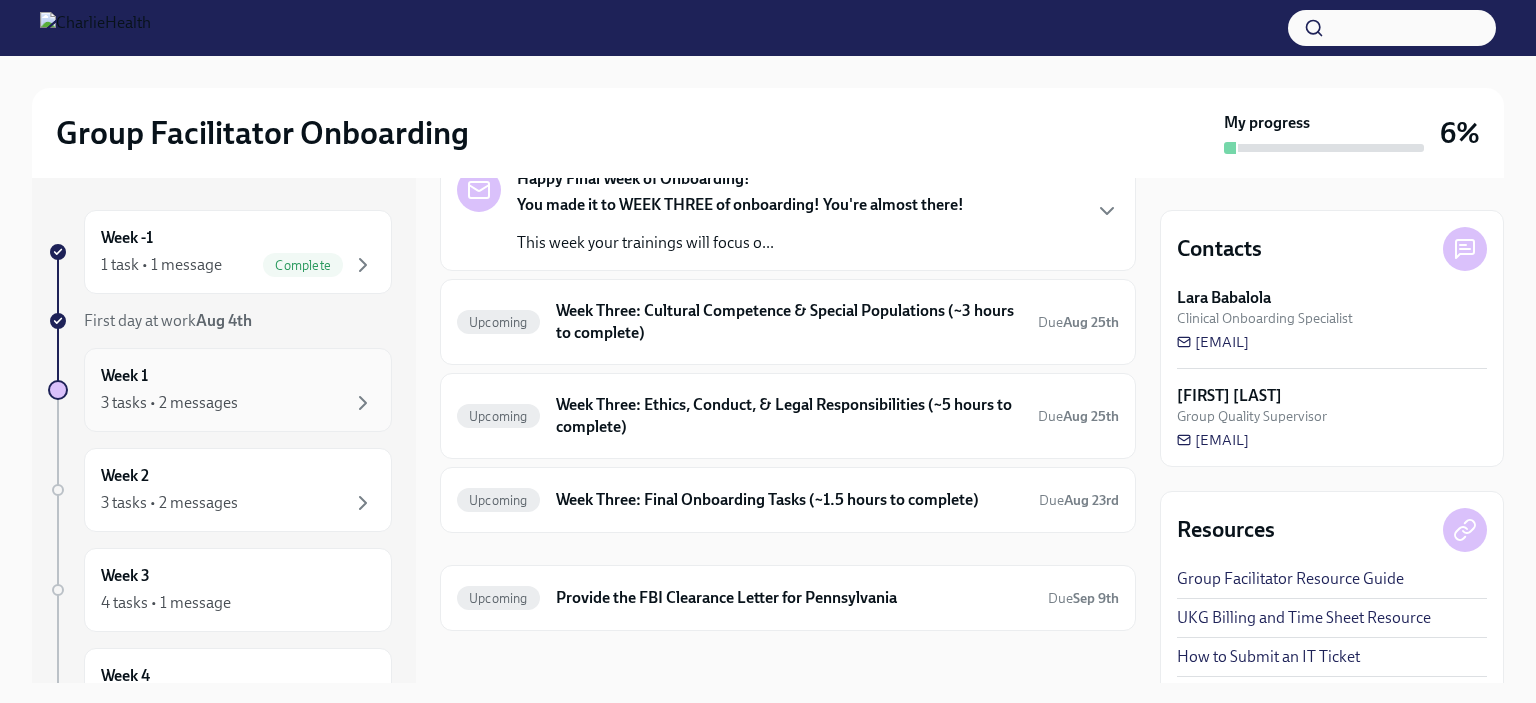 click on "Week 1 3 tasks • 2 messages" at bounding box center (238, 390) 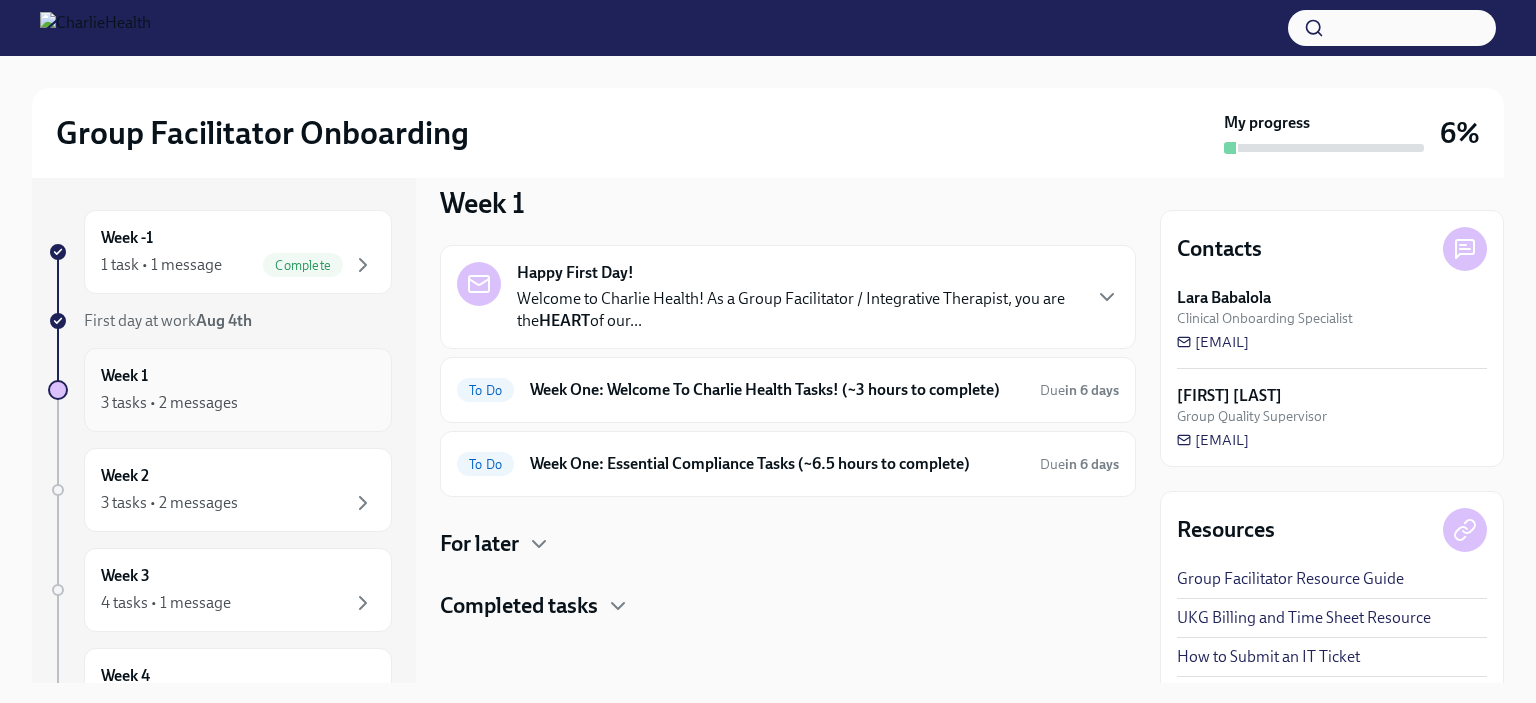 click on "Week 1 3 tasks • 2 messages" at bounding box center [238, 390] 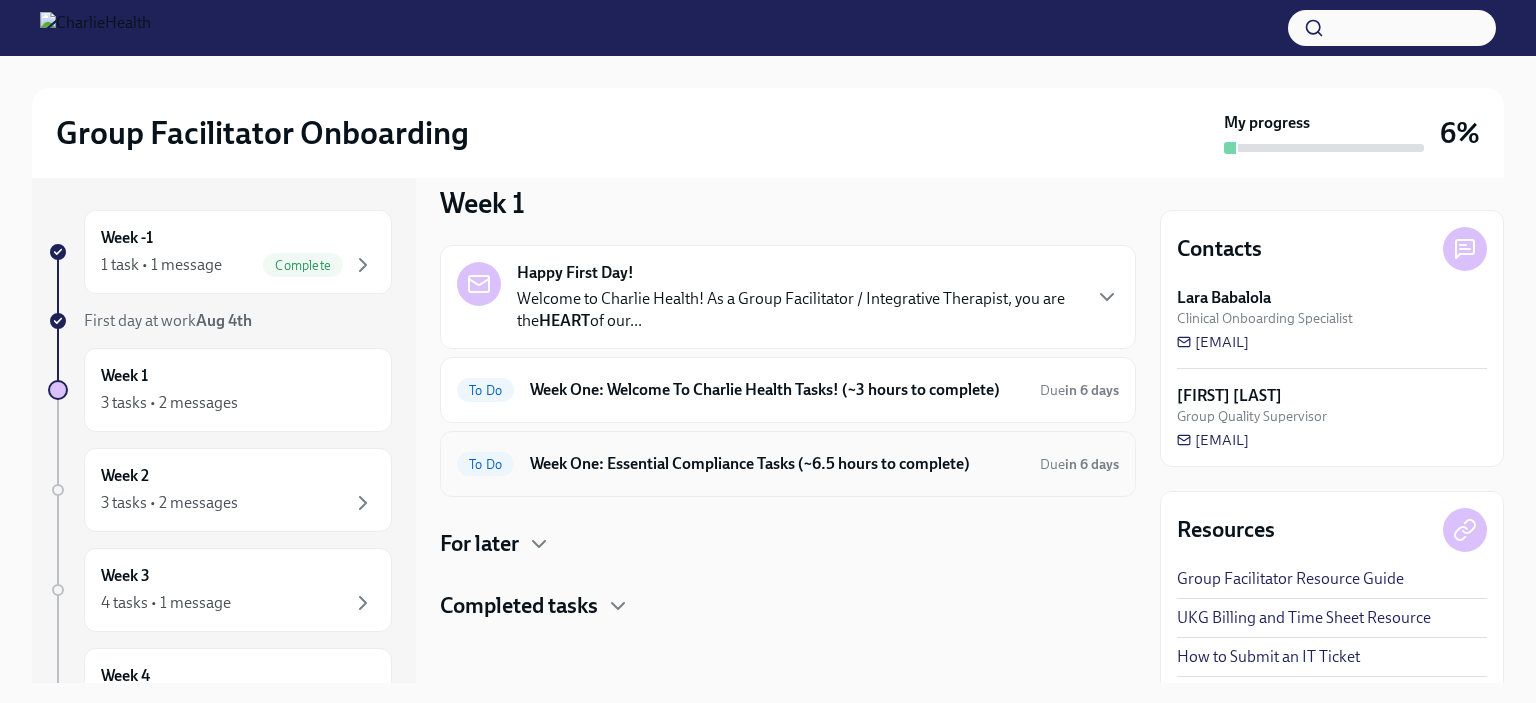 click on "To Do Week One: Essential Compliance Tasks (~6.5 hours to complete) Due  in 6 days" at bounding box center (788, 464) 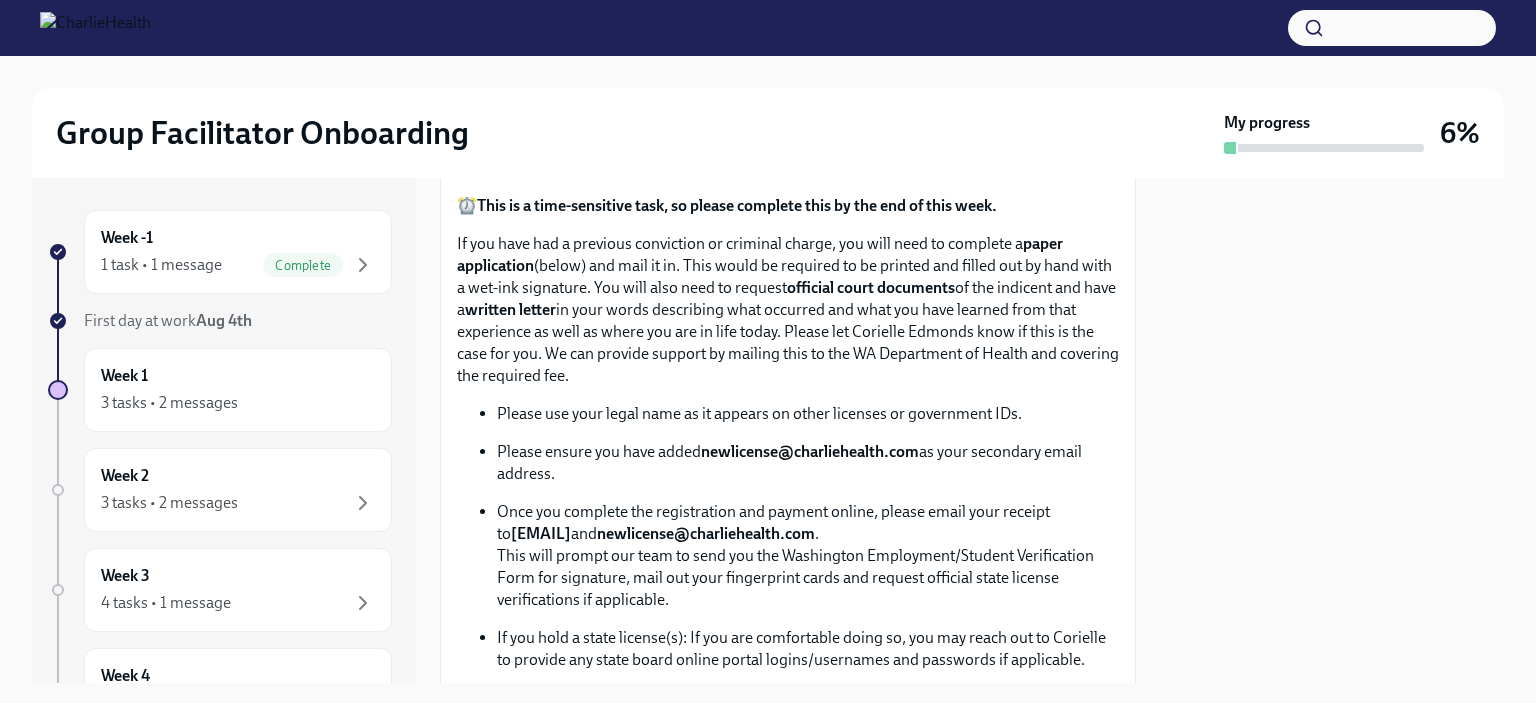 scroll, scrollTop: 1102, scrollLeft: 0, axis: vertical 